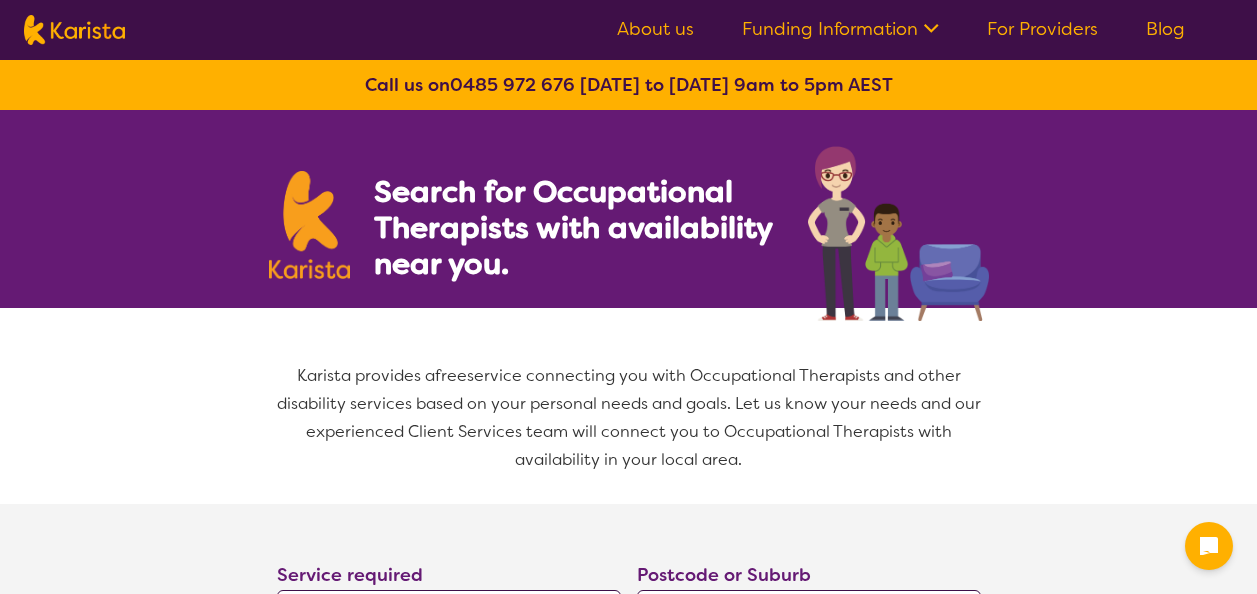 select on "[MEDICAL_DATA]" 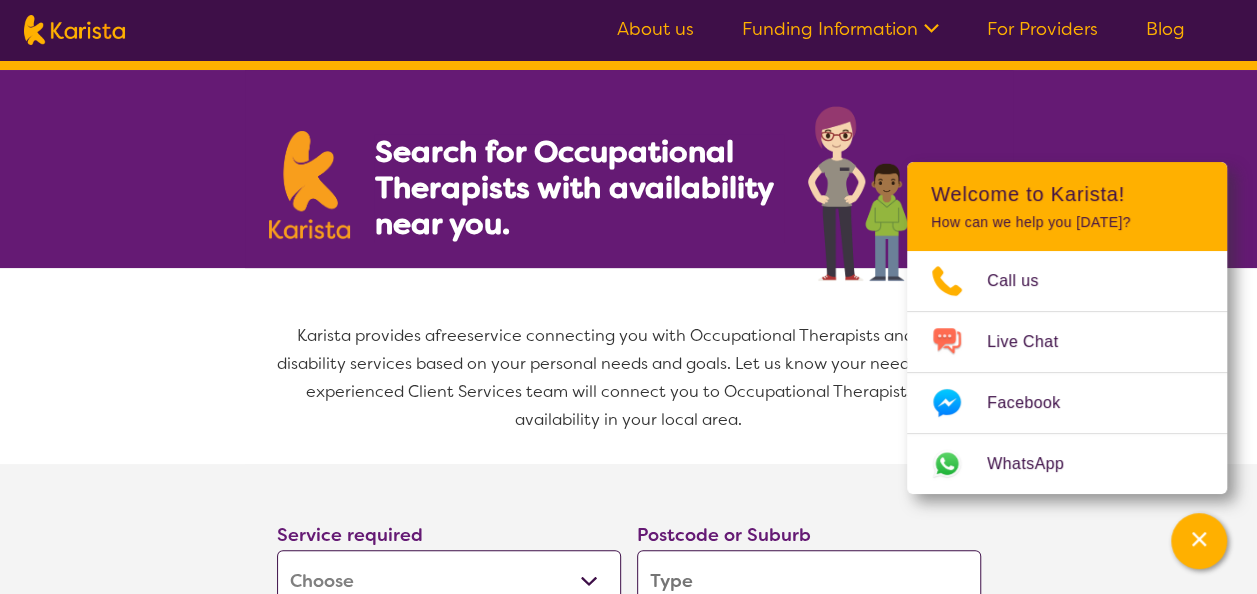 scroll, scrollTop: 226, scrollLeft: 0, axis: vertical 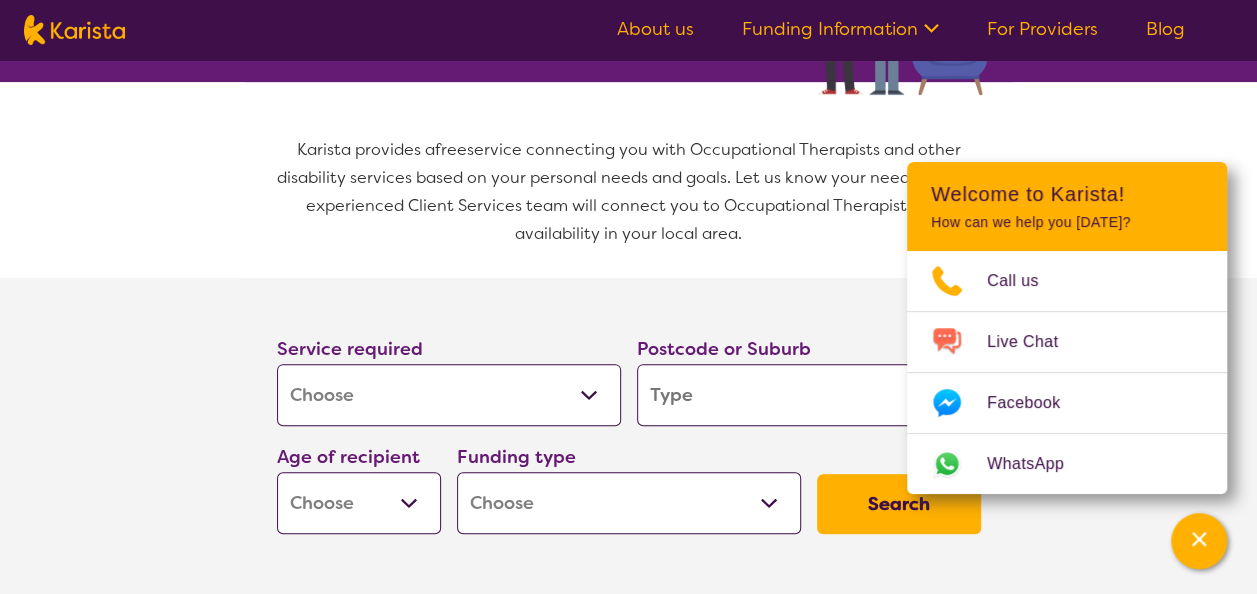 click at bounding box center (809, 395) 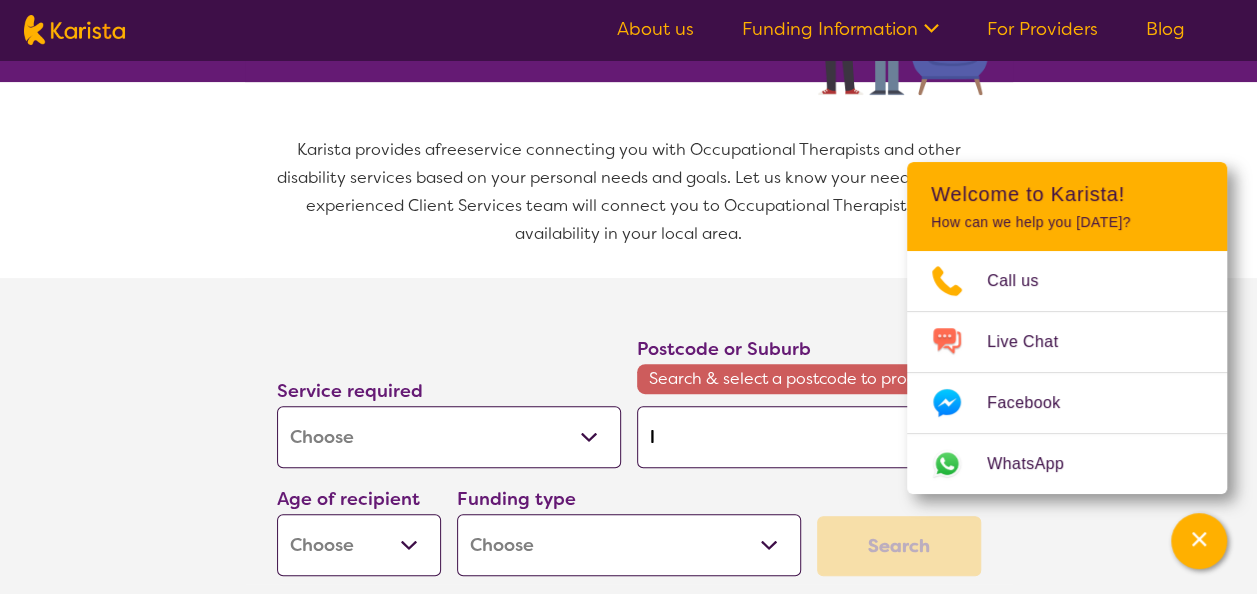 type on "li" 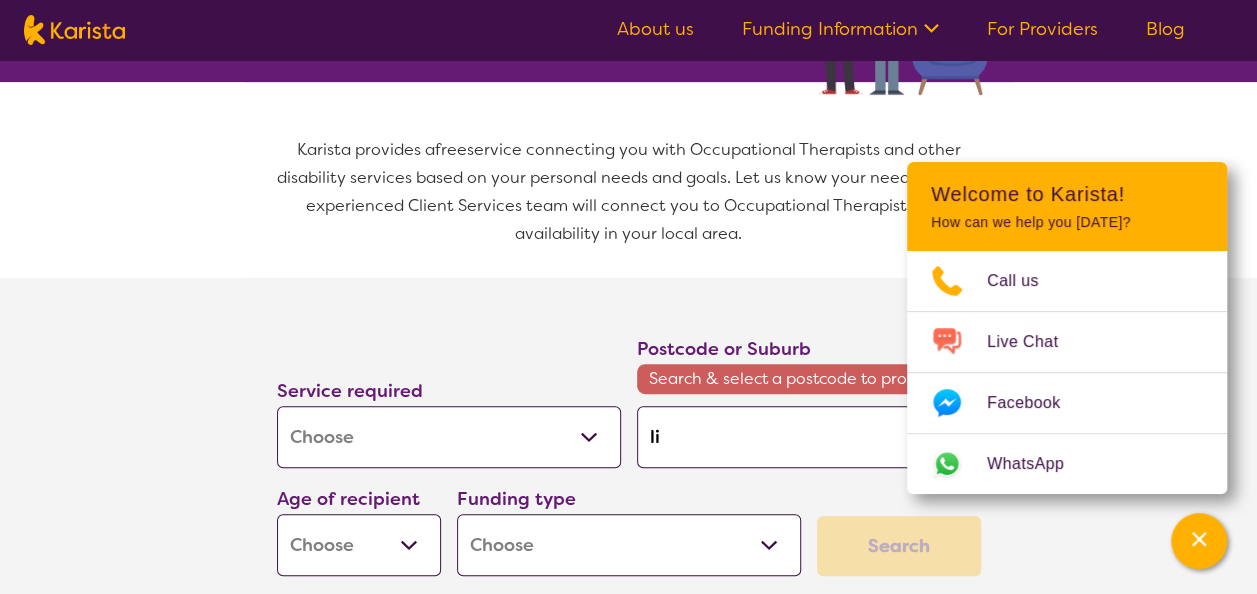 type on "liv" 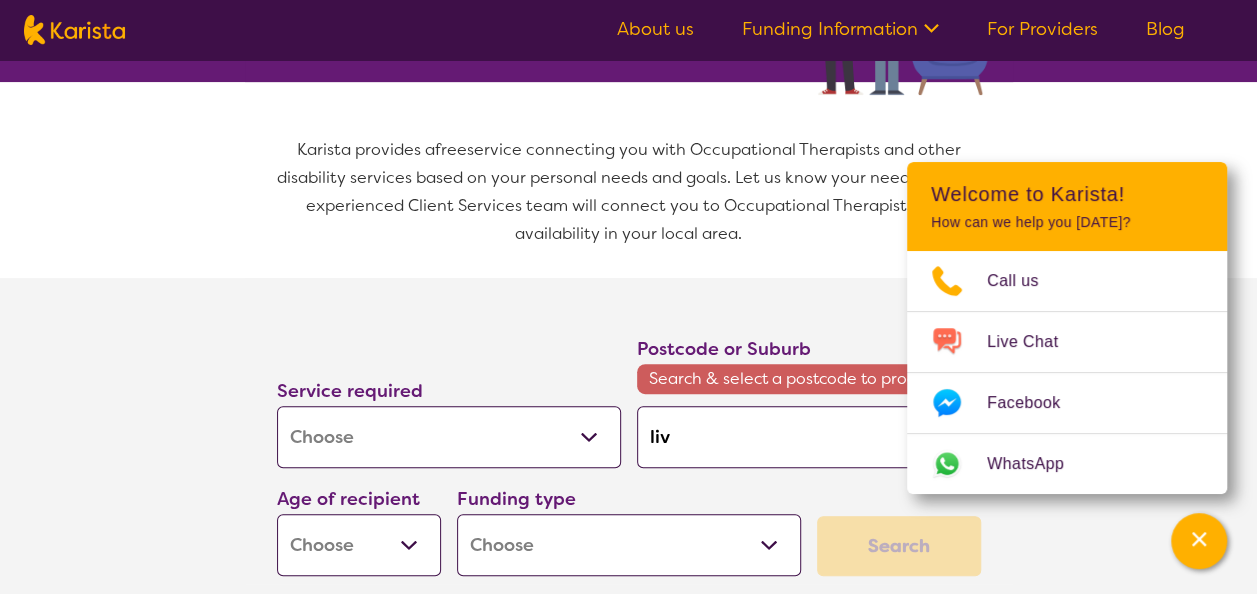 type on "live" 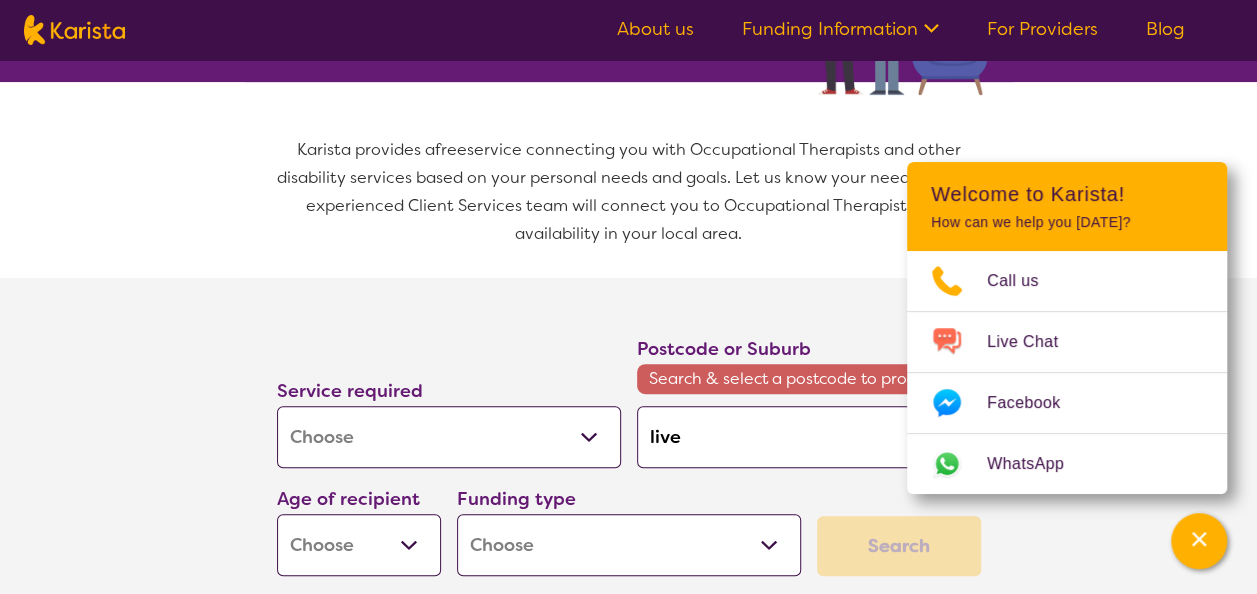 type on "liver" 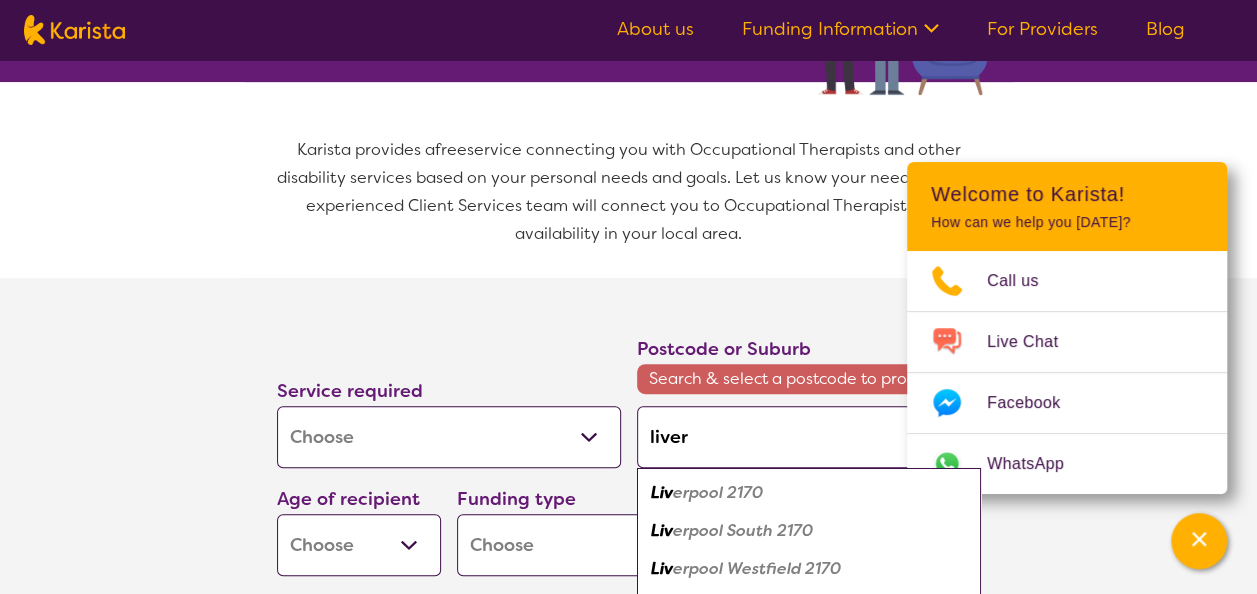 type on "liverp" 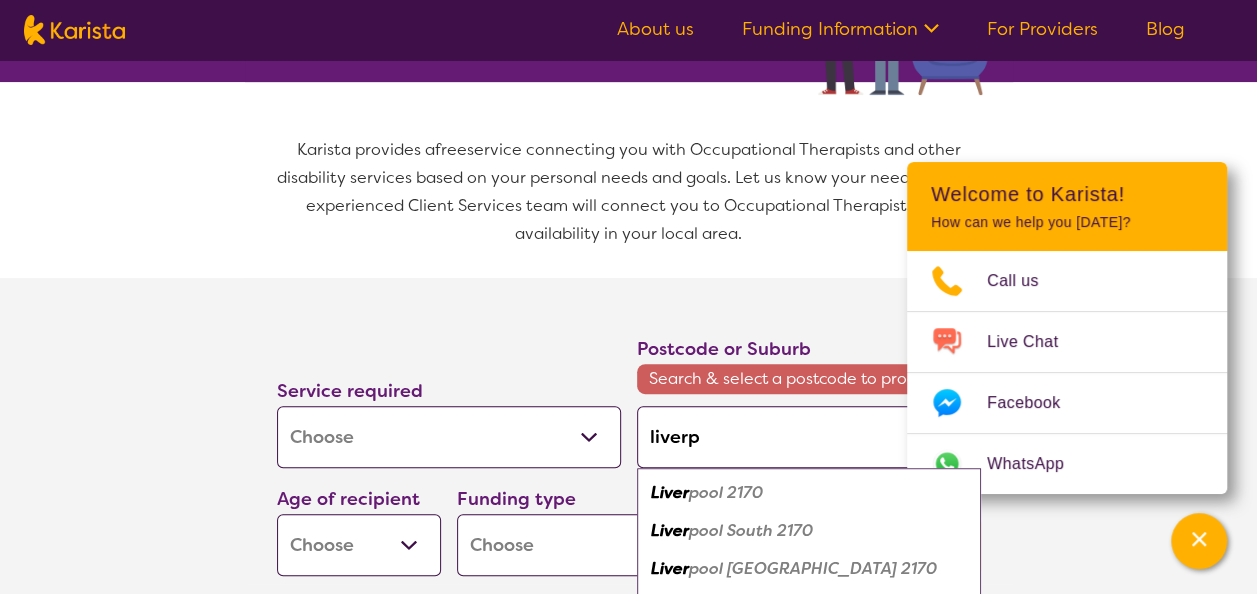 type on "liverpo" 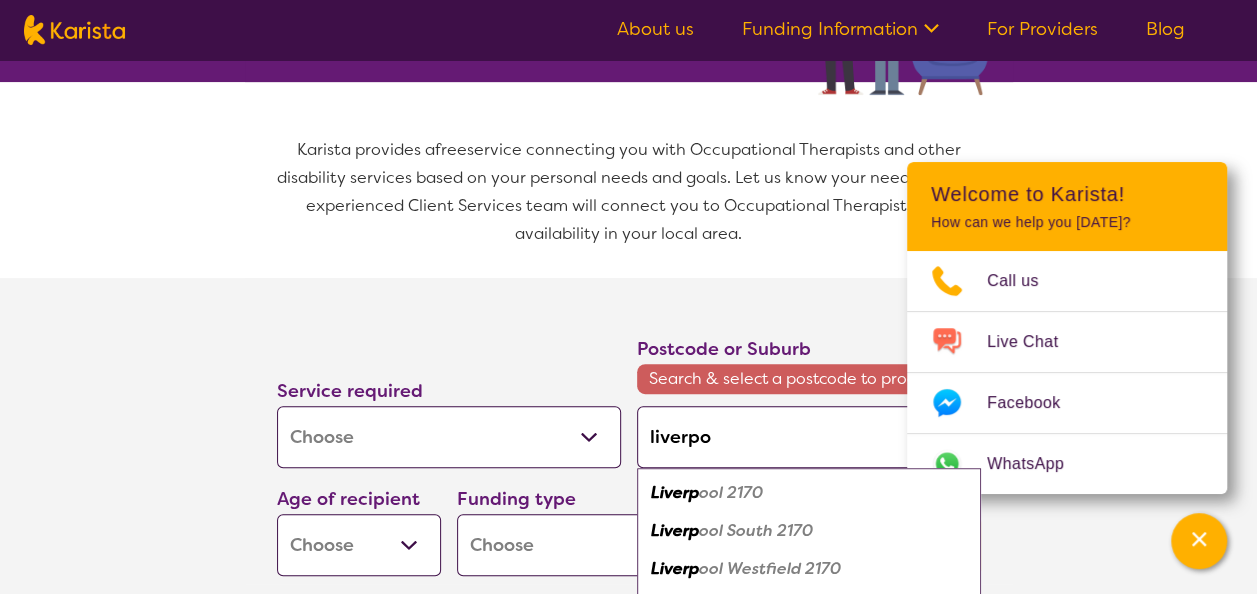 type on "liverpoo" 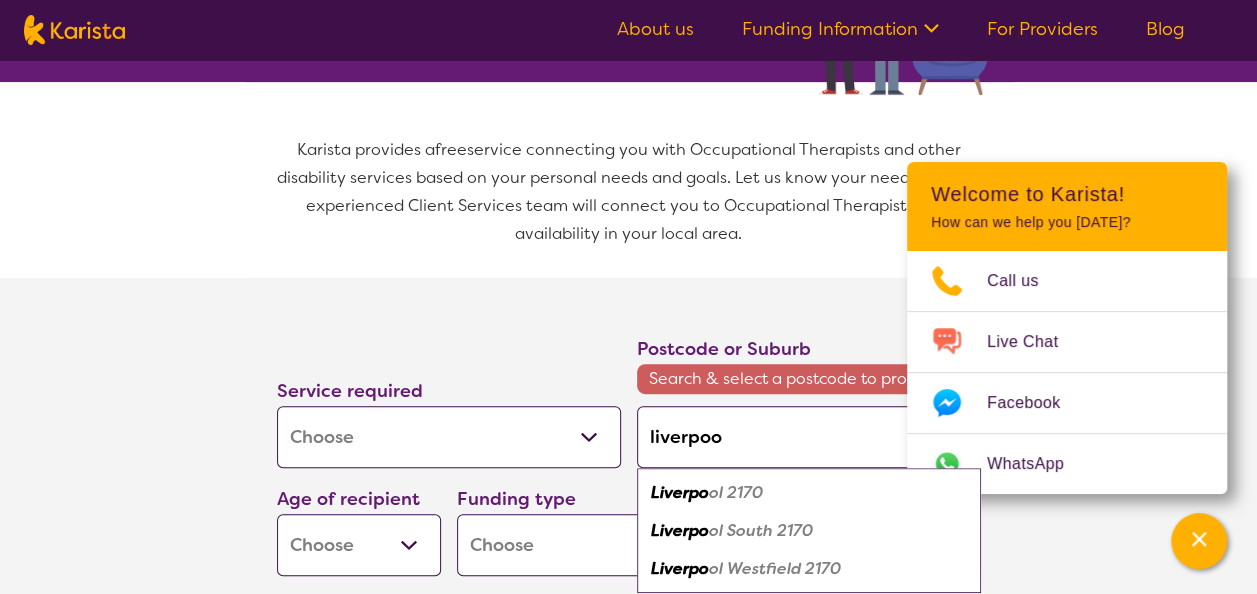 type on "[GEOGRAPHIC_DATA]" 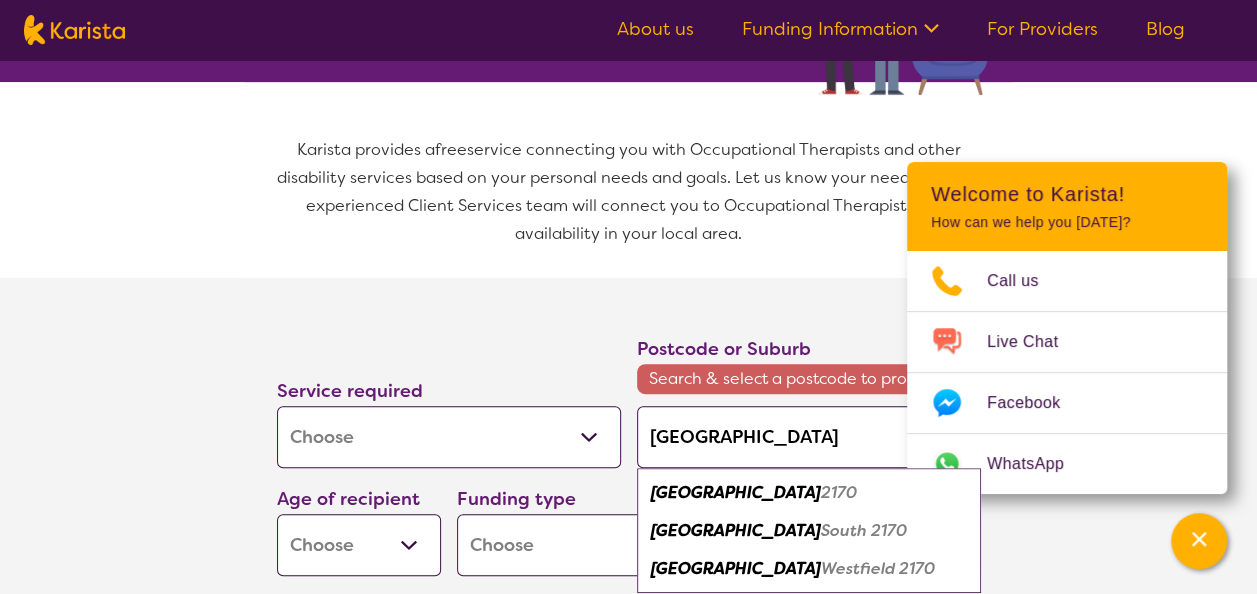click on "2170" at bounding box center [839, 492] 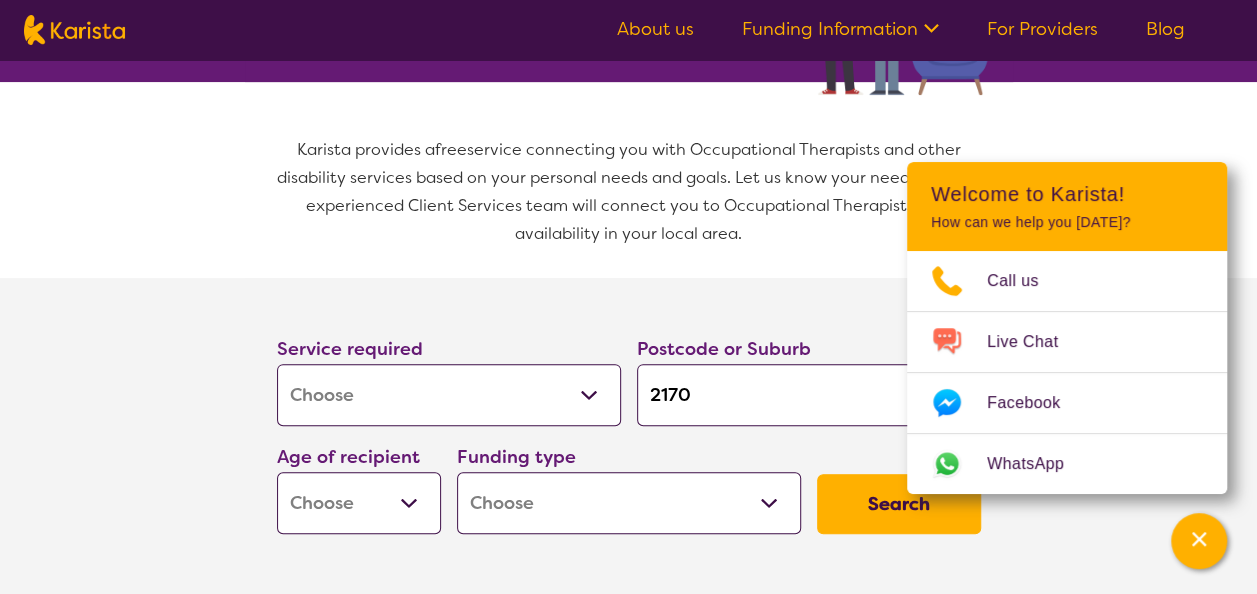 click on "Search" at bounding box center (899, 504) 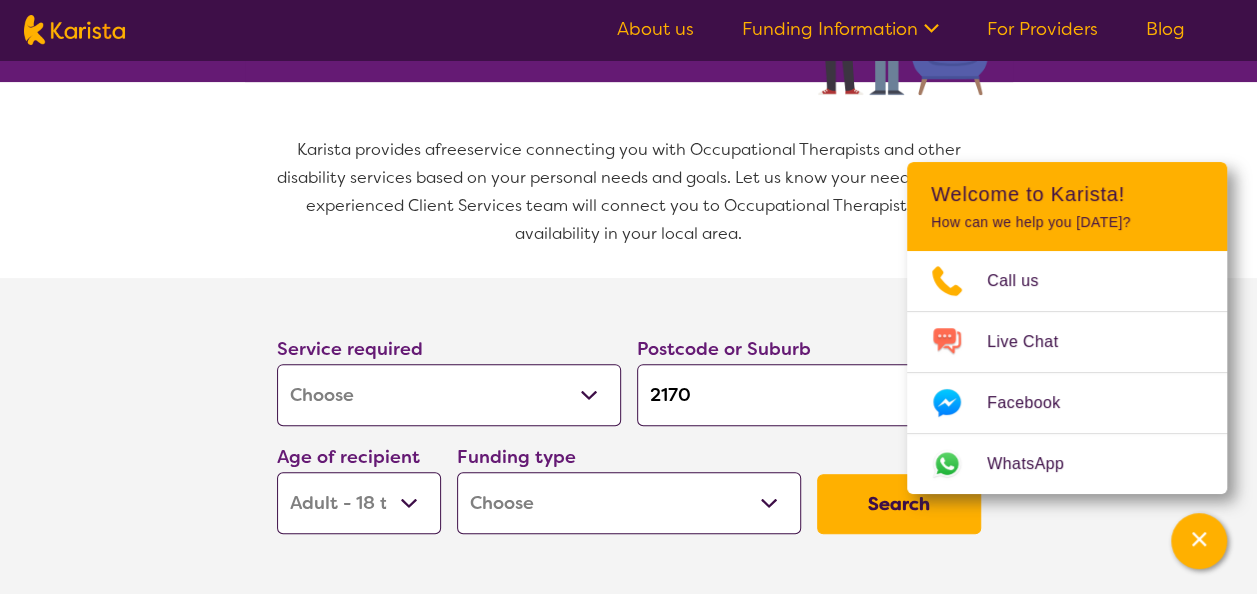 click on "Early Childhood - 0 to 9 Child - 10 to 11 Adolescent - 12 to 17 Adult - 18 to 64 Aged - [DEMOGRAPHIC_DATA]+" at bounding box center (359, 503) 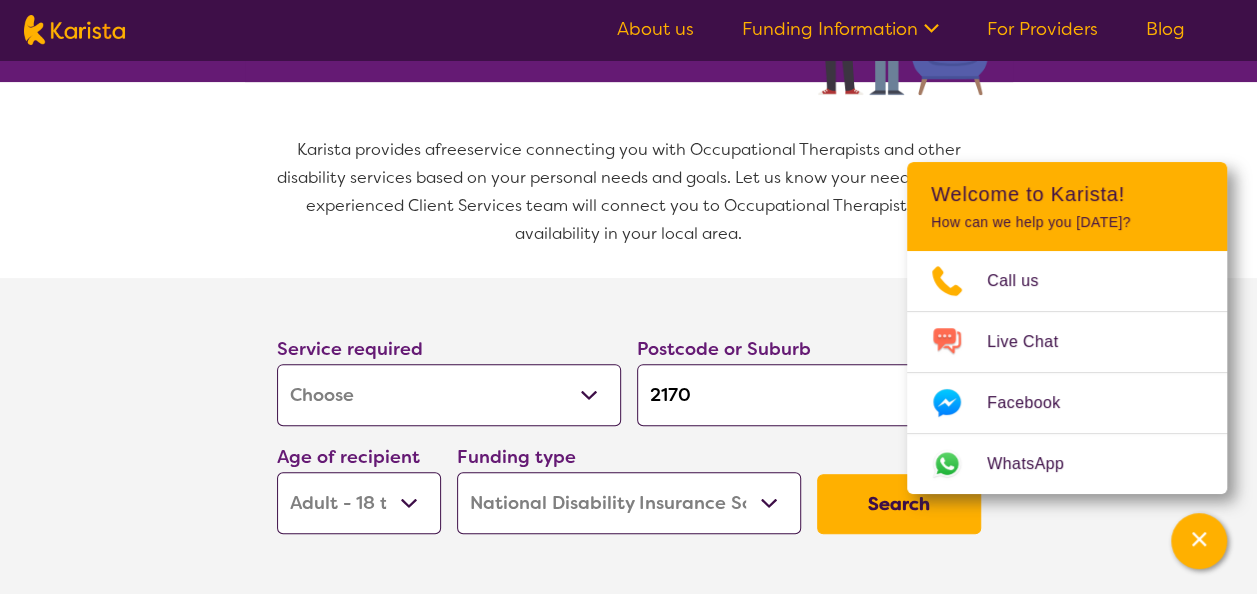 click on "Home Care Package (HCP) National Disability Insurance Scheme (NDIS) I don't know" at bounding box center (629, 503) 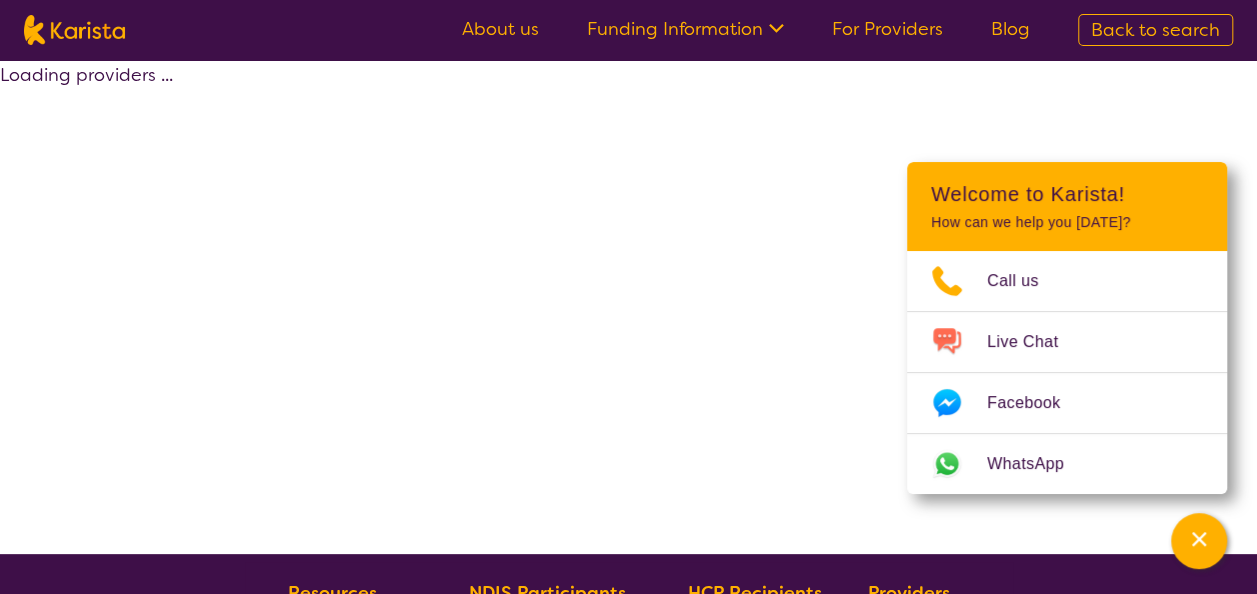 select on "by_score" 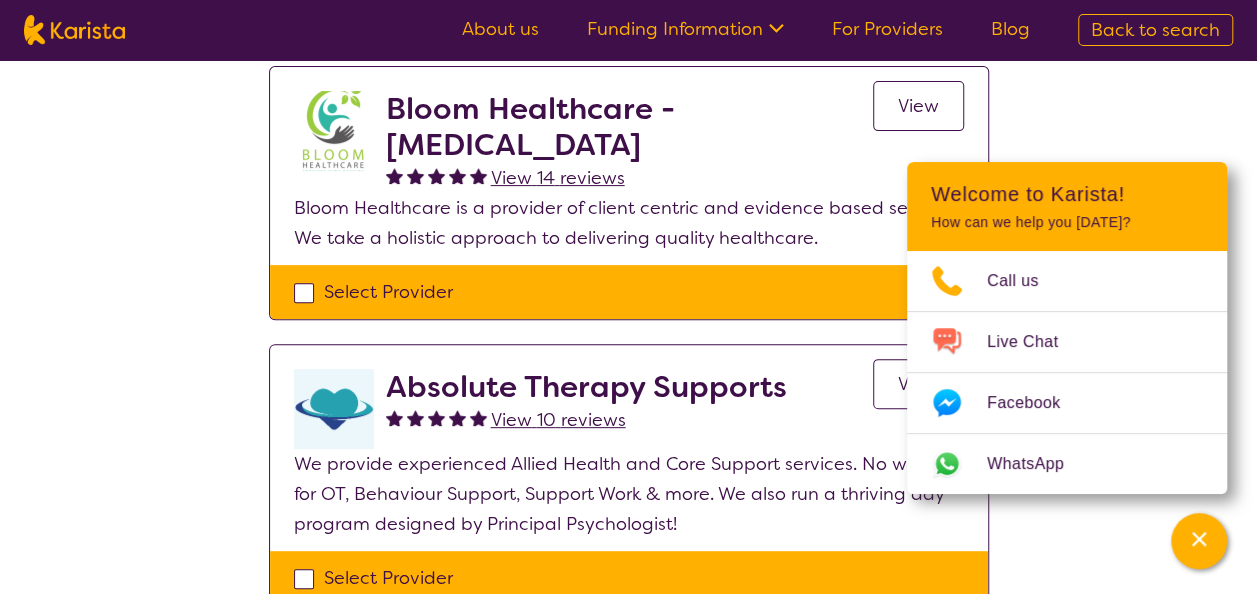 scroll, scrollTop: 280, scrollLeft: 0, axis: vertical 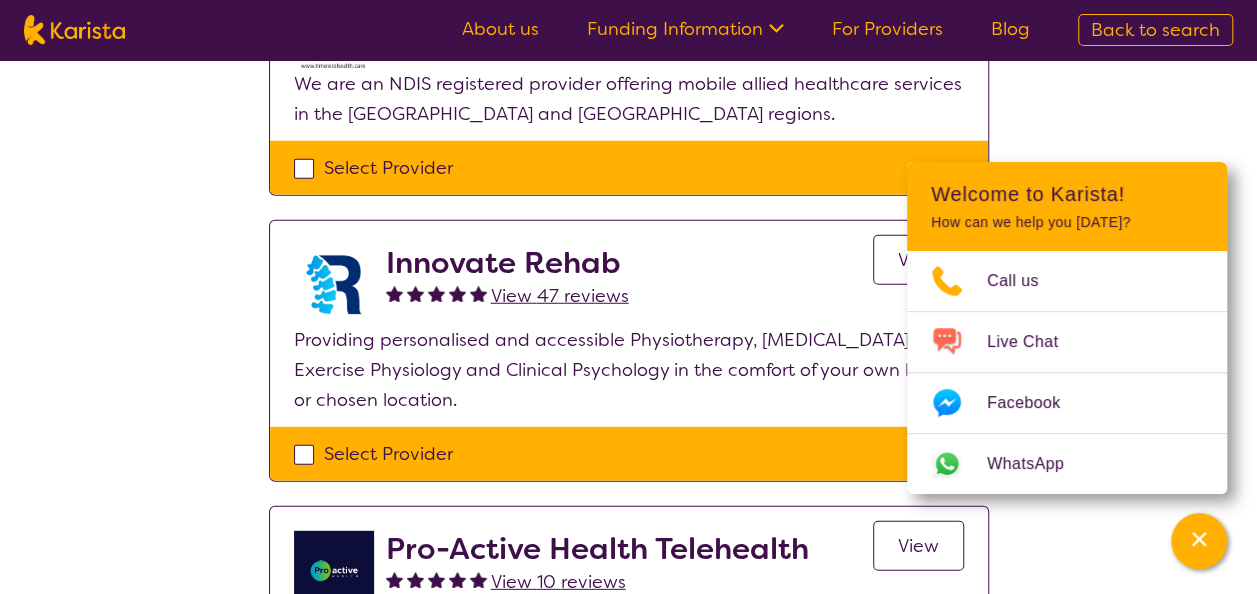 click on "View   47   reviews" at bounding box center [560, 296] 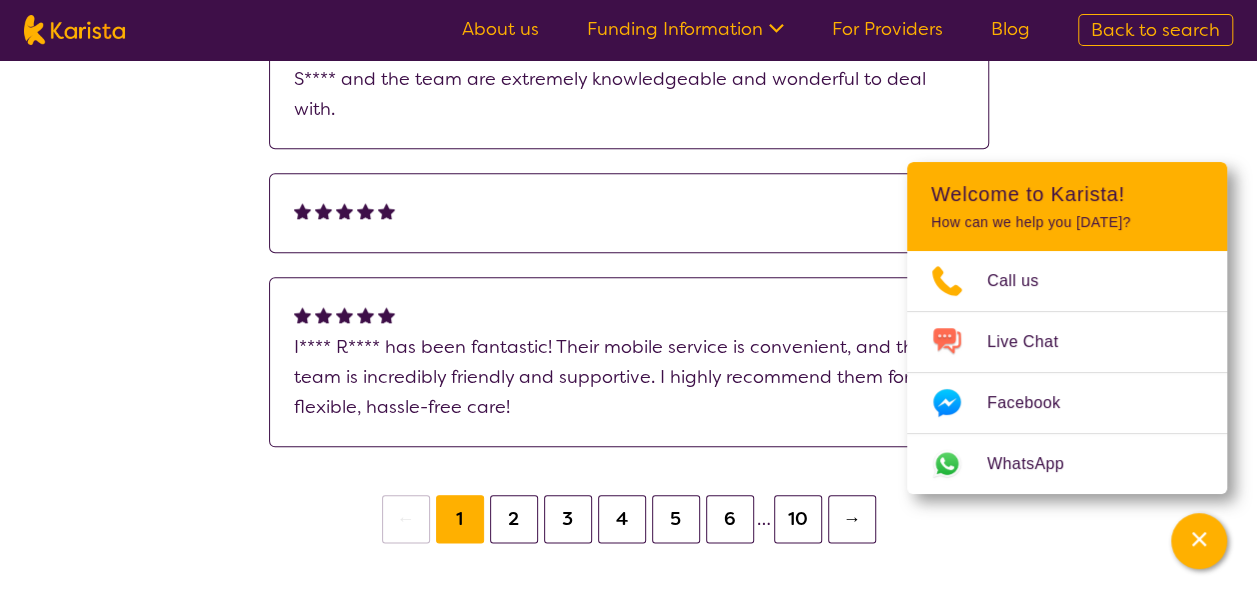 scroll, scrollTop: 973, scrollLeft: 0, axis: vertical 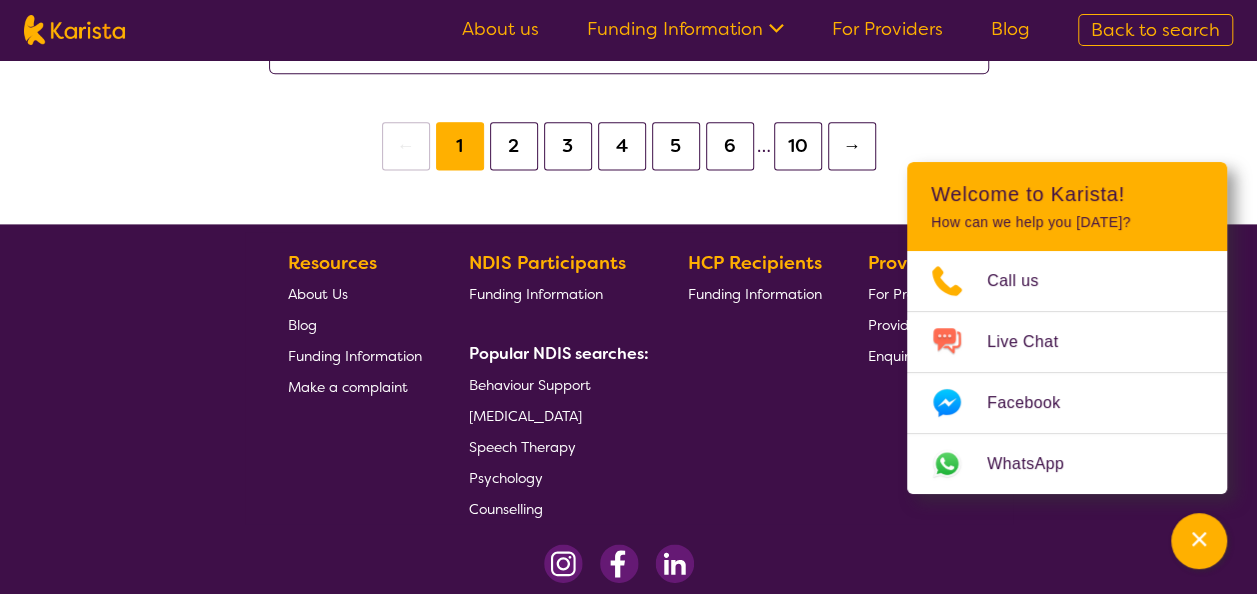 select on "by_score" 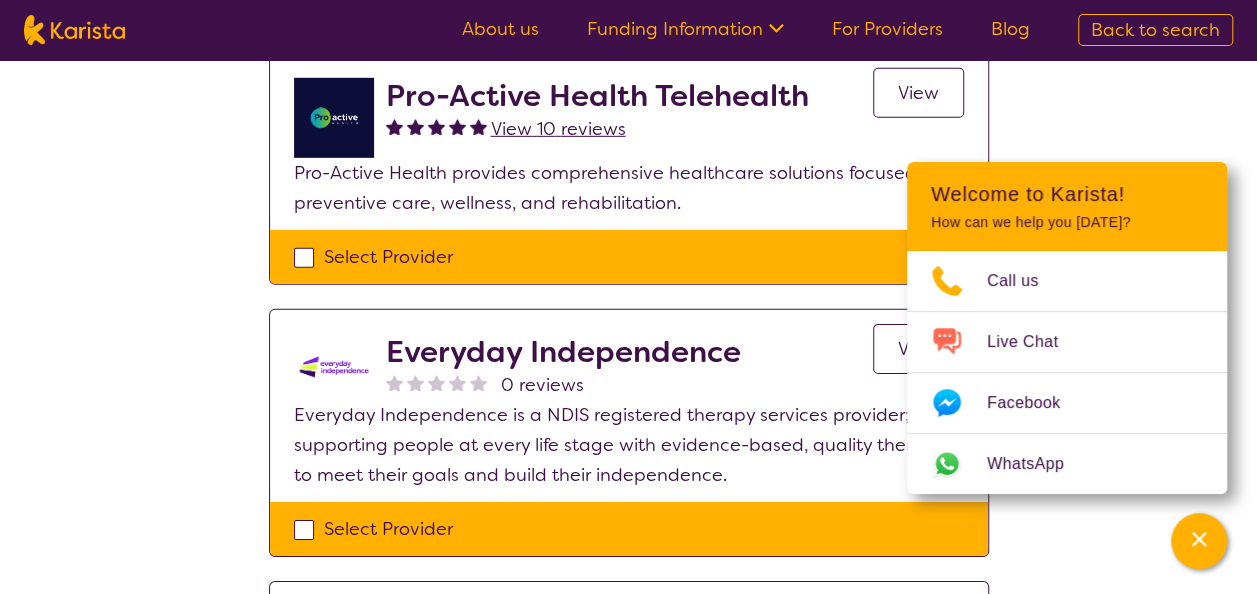 scroll, scrollTop: 2999, scrollLeft: 0, axis: vertical 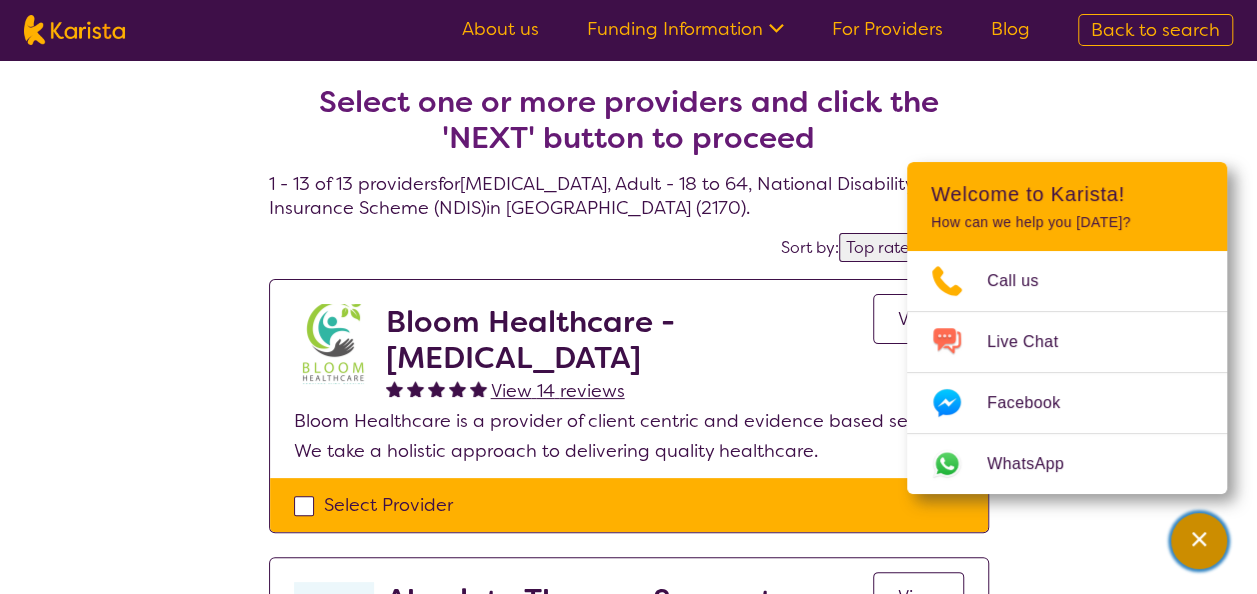 click 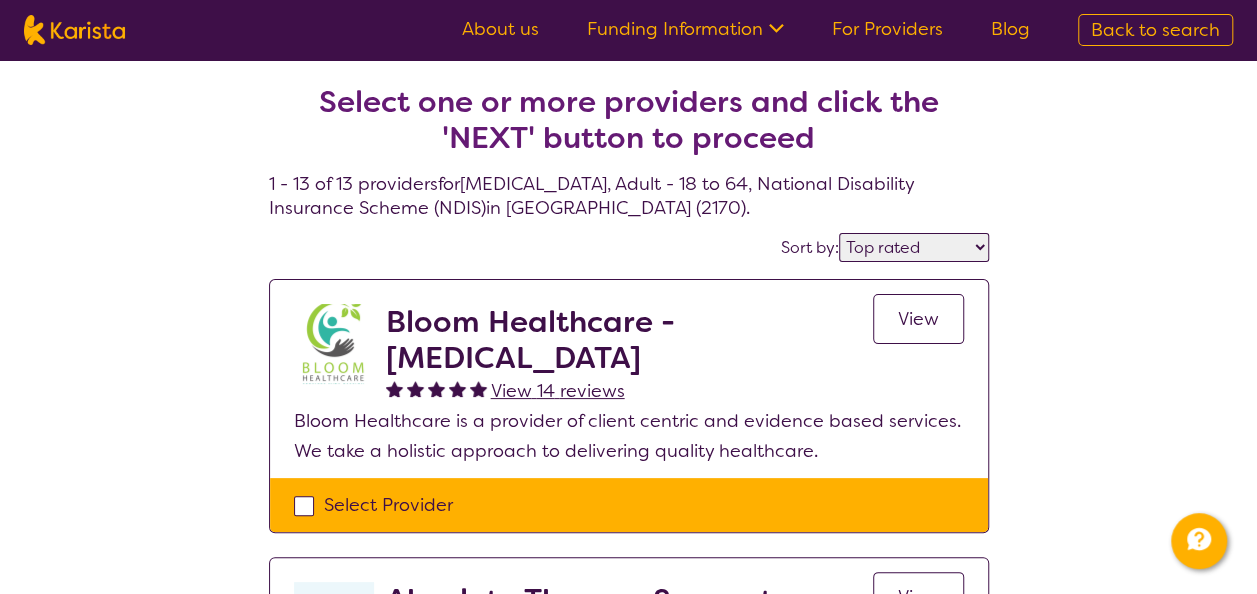 click on "Select Provider" at bounding box center [629, 505] 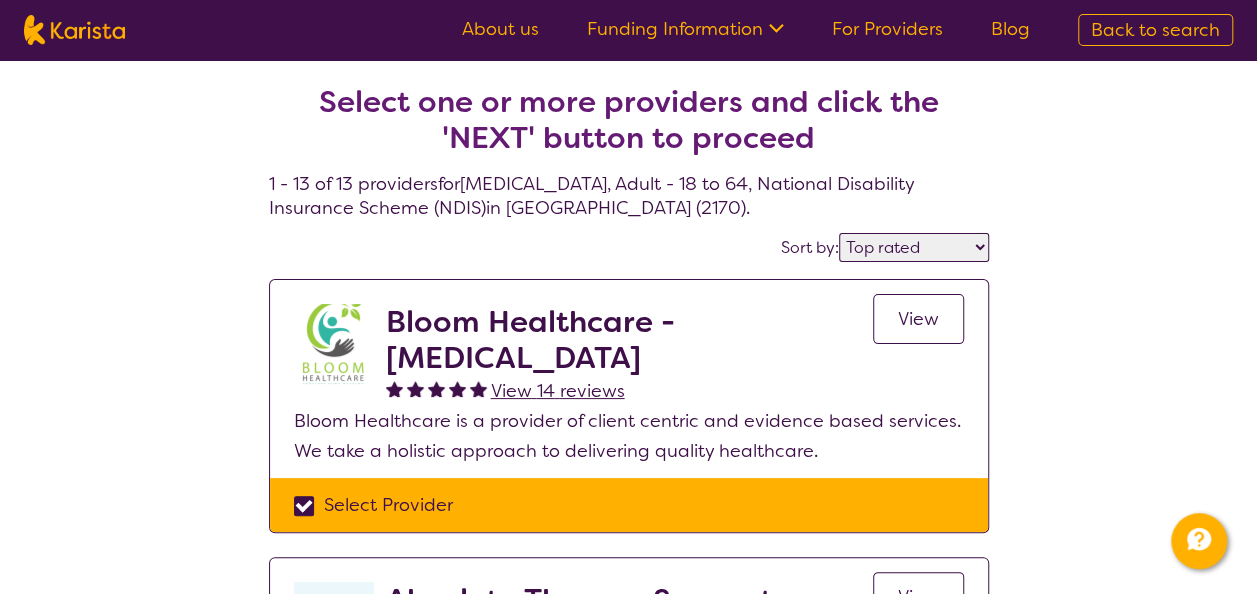 checkbox on "true" 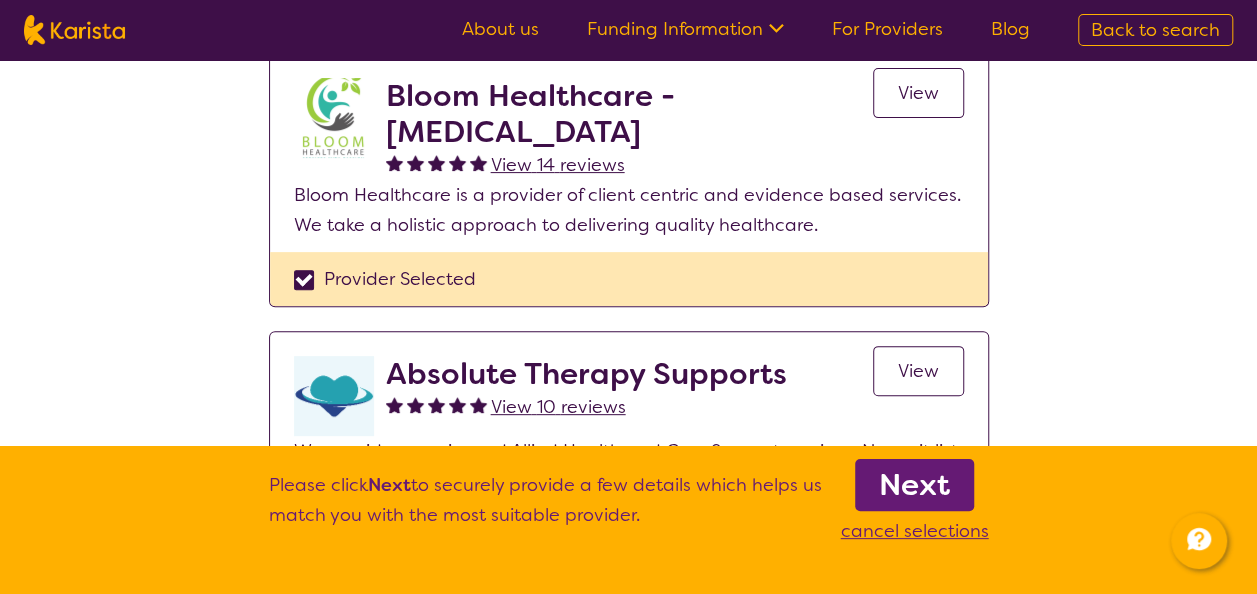 scroll, scrollTop: 306, scrollLeft: 0, axis: vertical 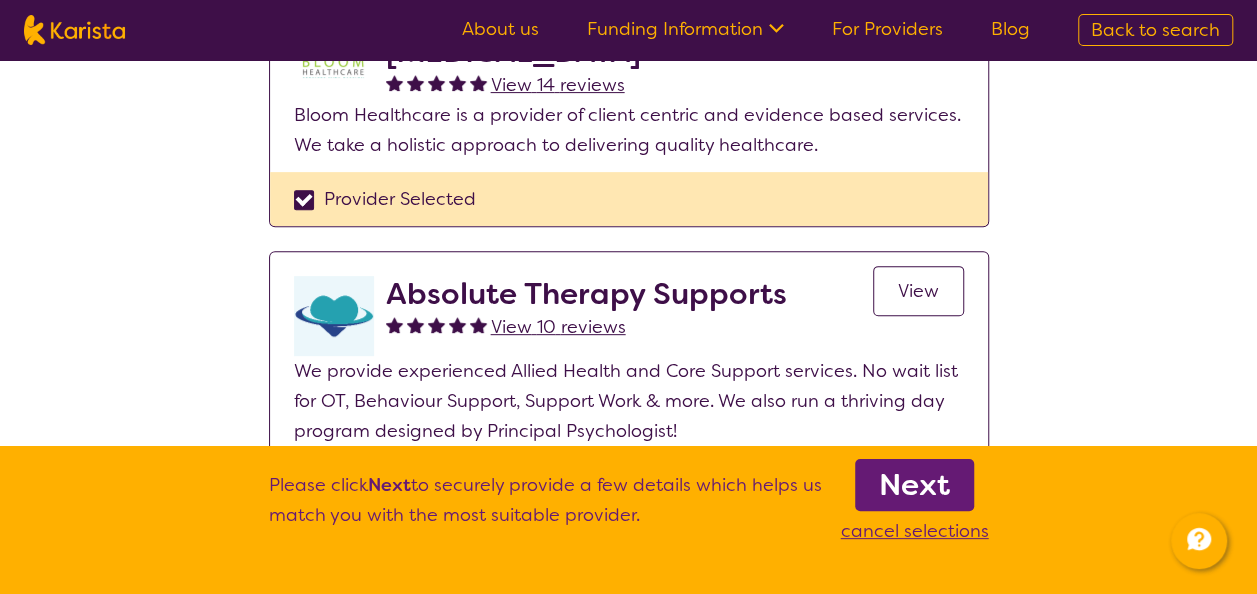 click on "Absolute Therapy Supports" at bounding box center [586, 294] 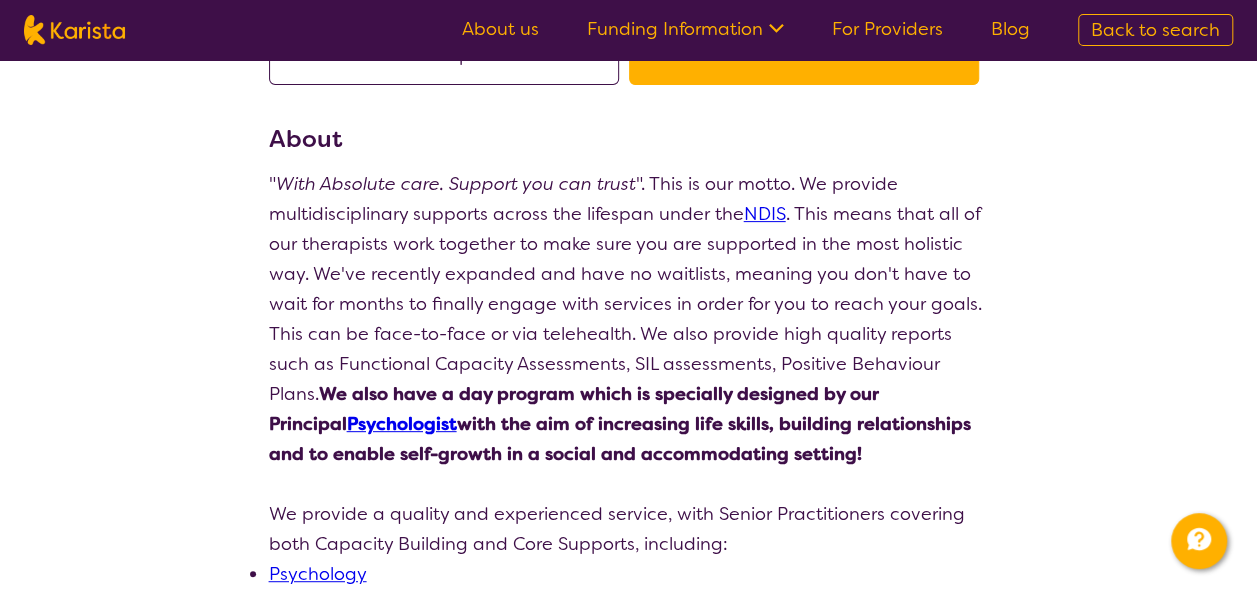 scroll, scrollTop: 266, scrollLeft: 0, axis: vertical 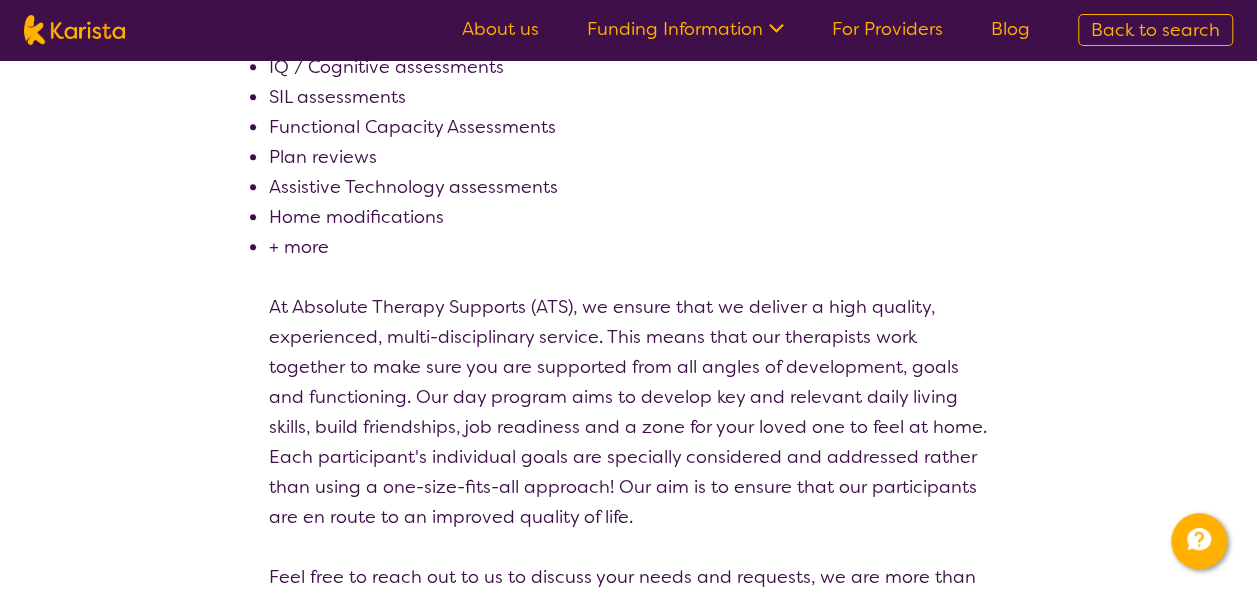 click on "+ more" at bounding box center (629, 247) 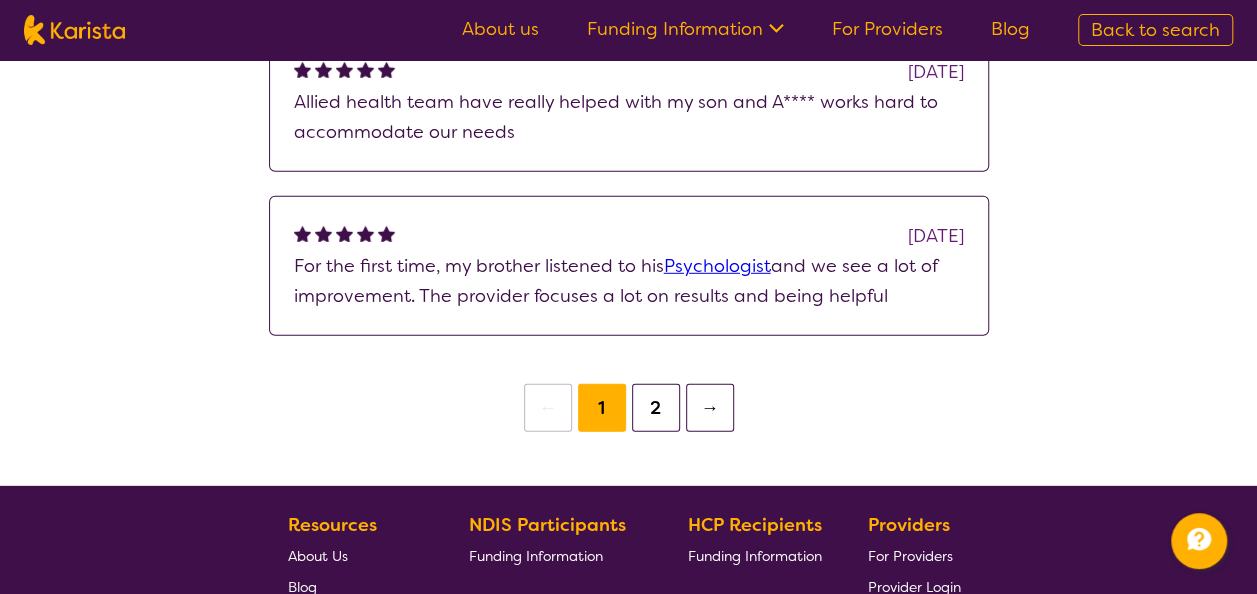 scroll, scrollTop: 2758, scrollLeft: 0, axis: vertical 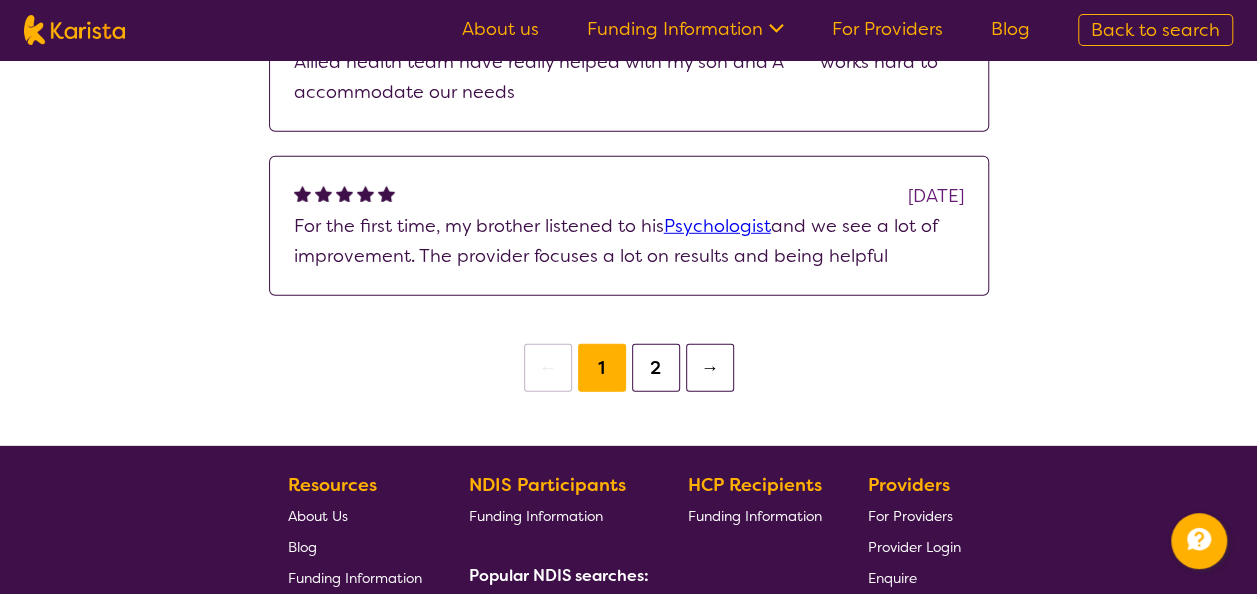 click on "Back to search" at bounding box center [1155, 30] 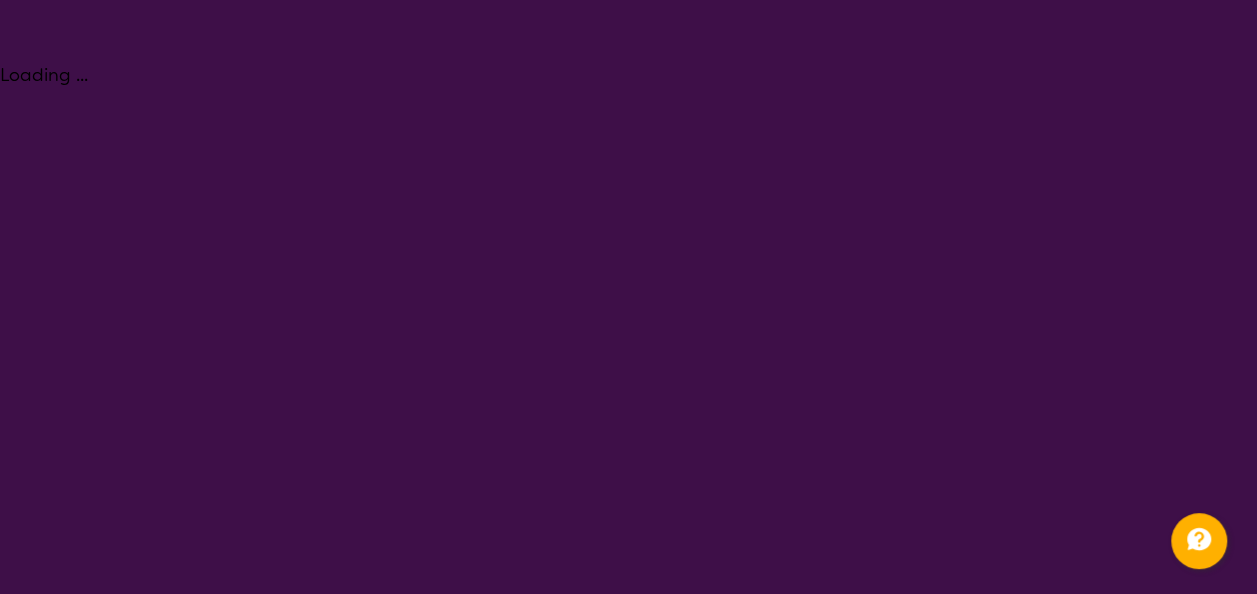 scroll, scrollTop: 0, scrollLeft: 0, axis: both 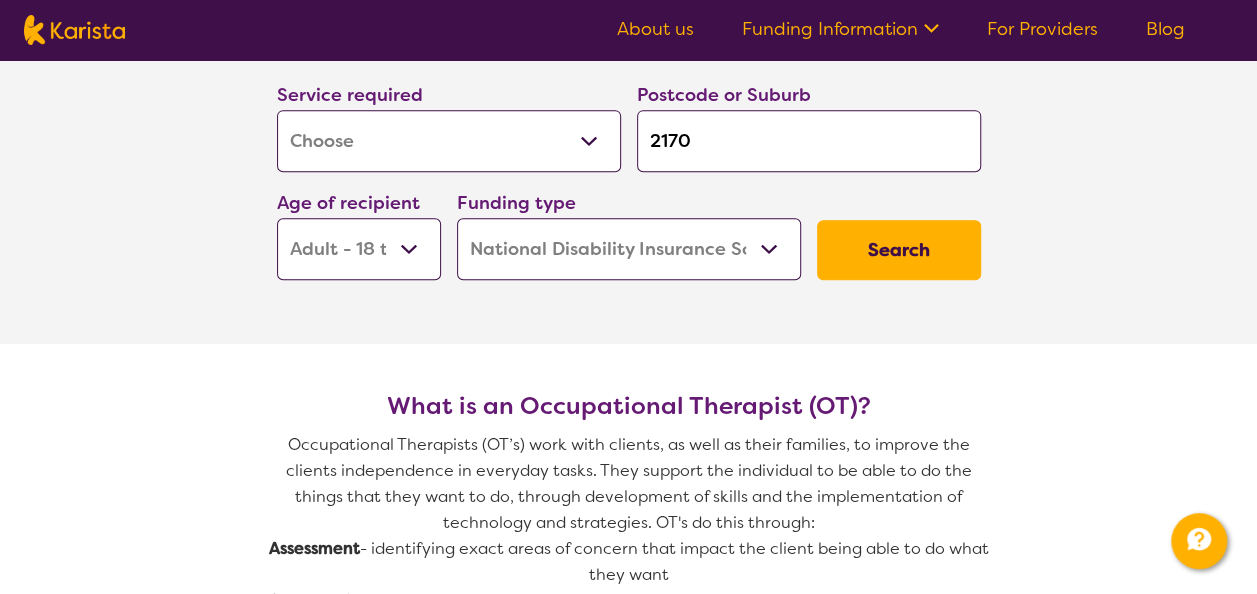 click on "Search" at bounding box center (899, 250) 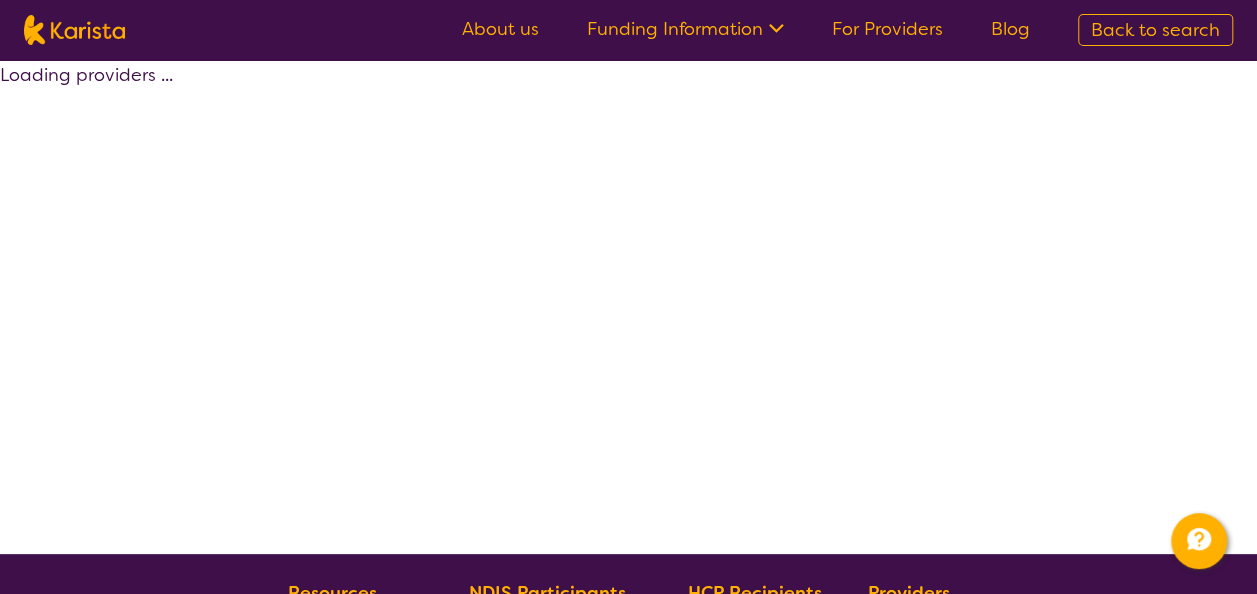 select on "by_score" 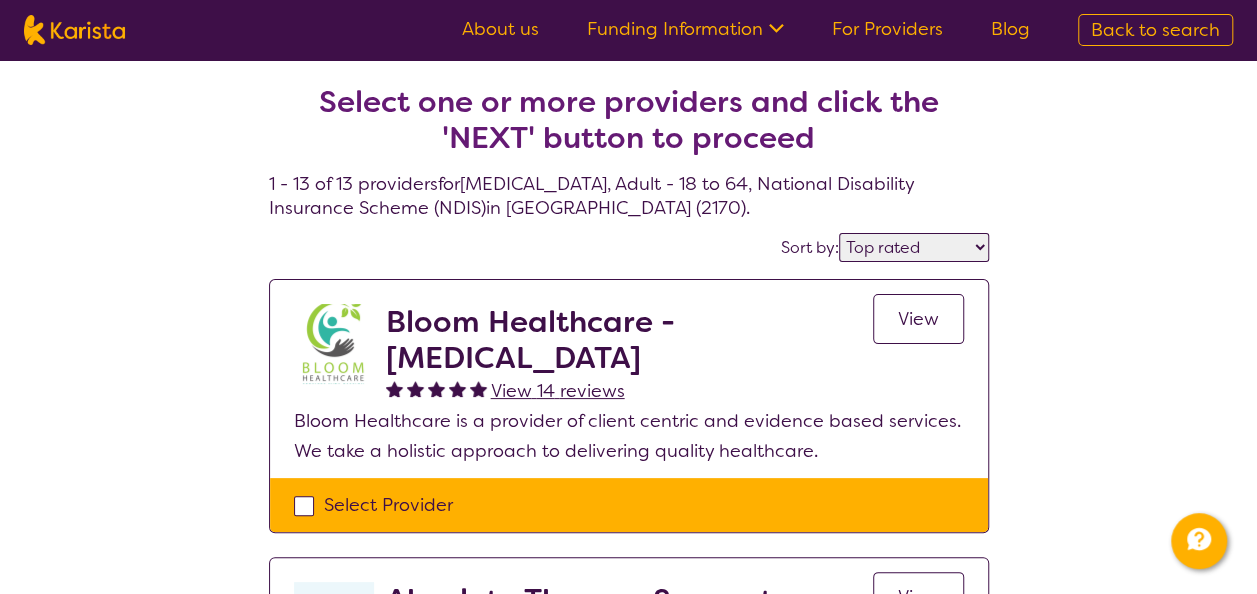 click on "Highly reviewed Top rated" at bounding box center (914, 247) 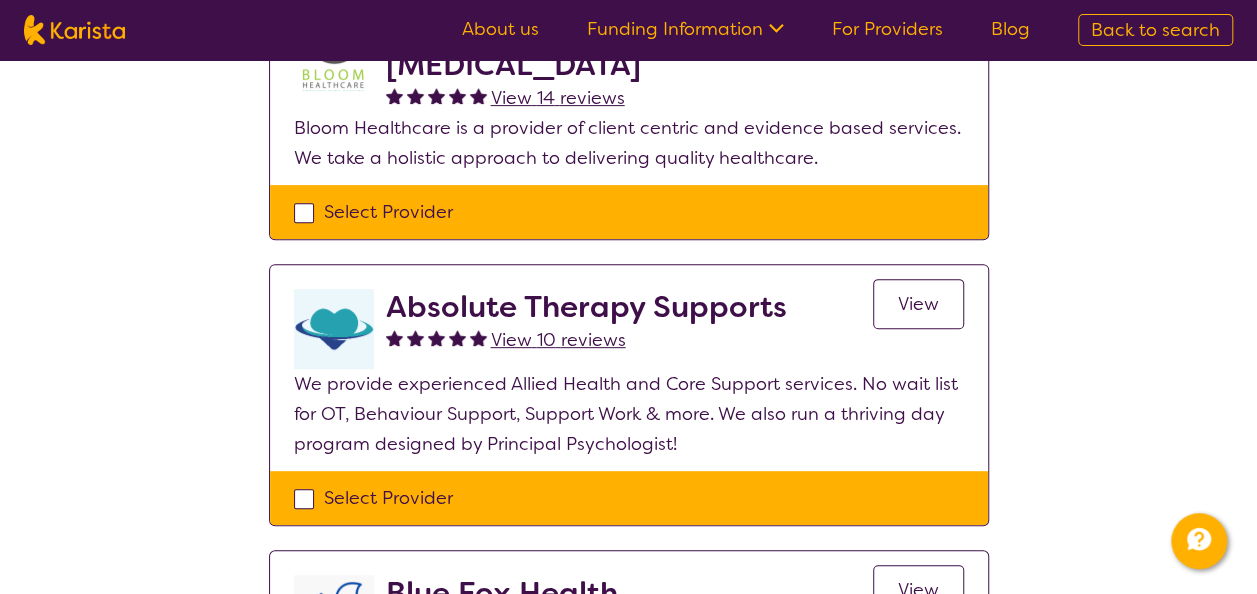 scroll, scrollTop: 306, scrollLeft: 0, axis: vertical 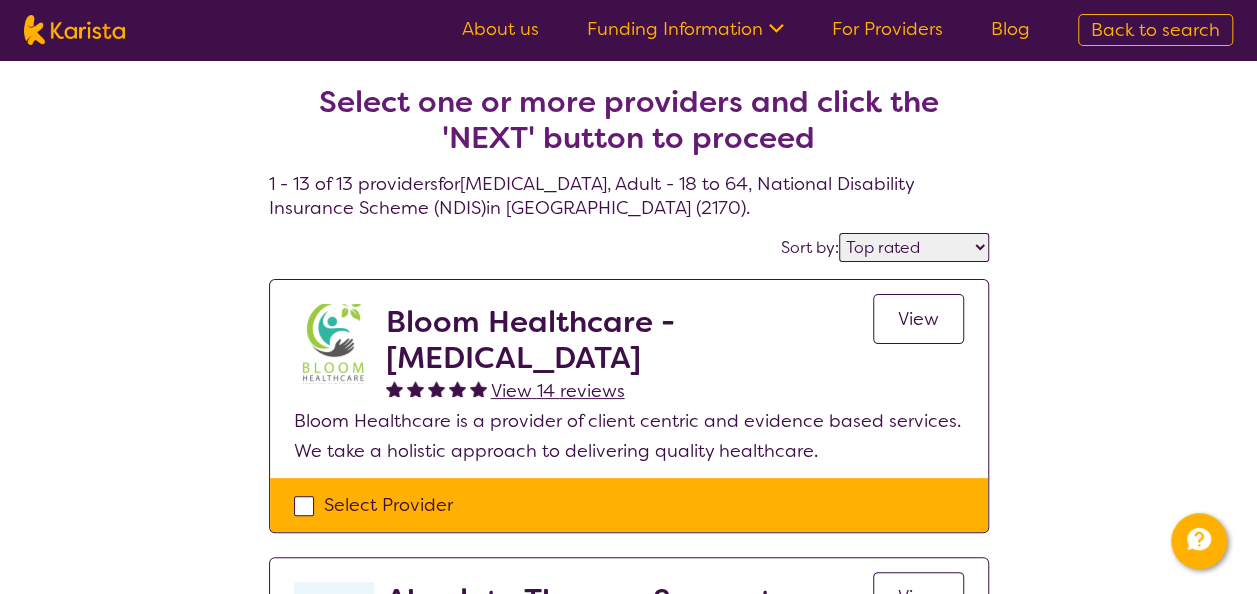 click on "Back to search" at bounding box center (1155, 30) 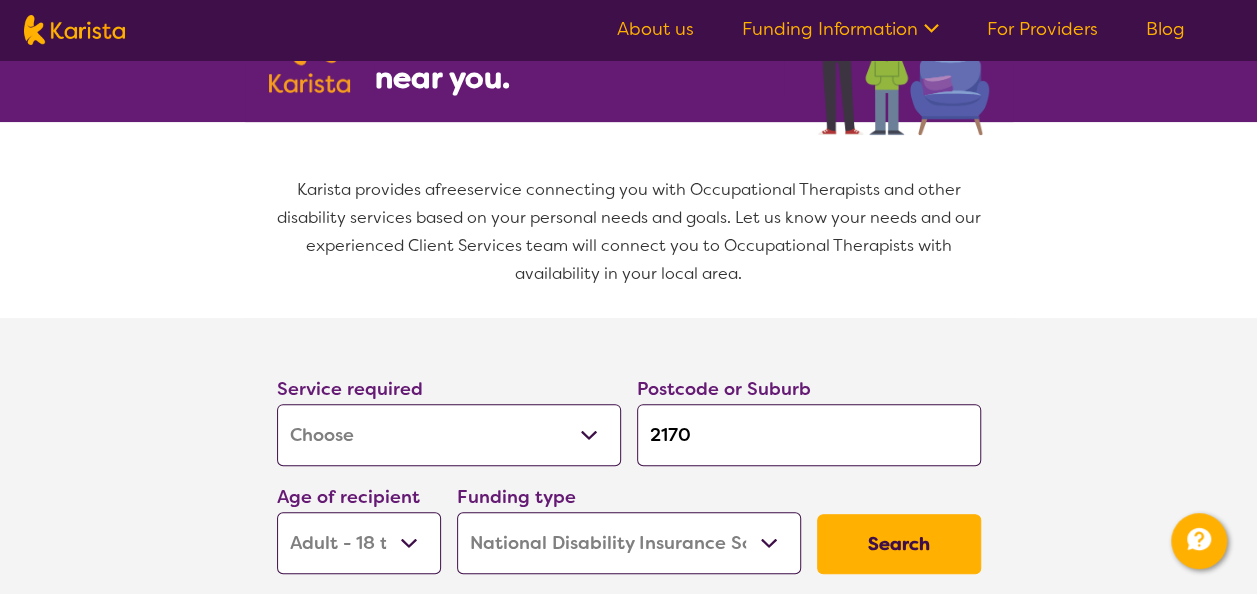 scroll, scrollTop: 226, scrollLeft: 0, axis: vertical 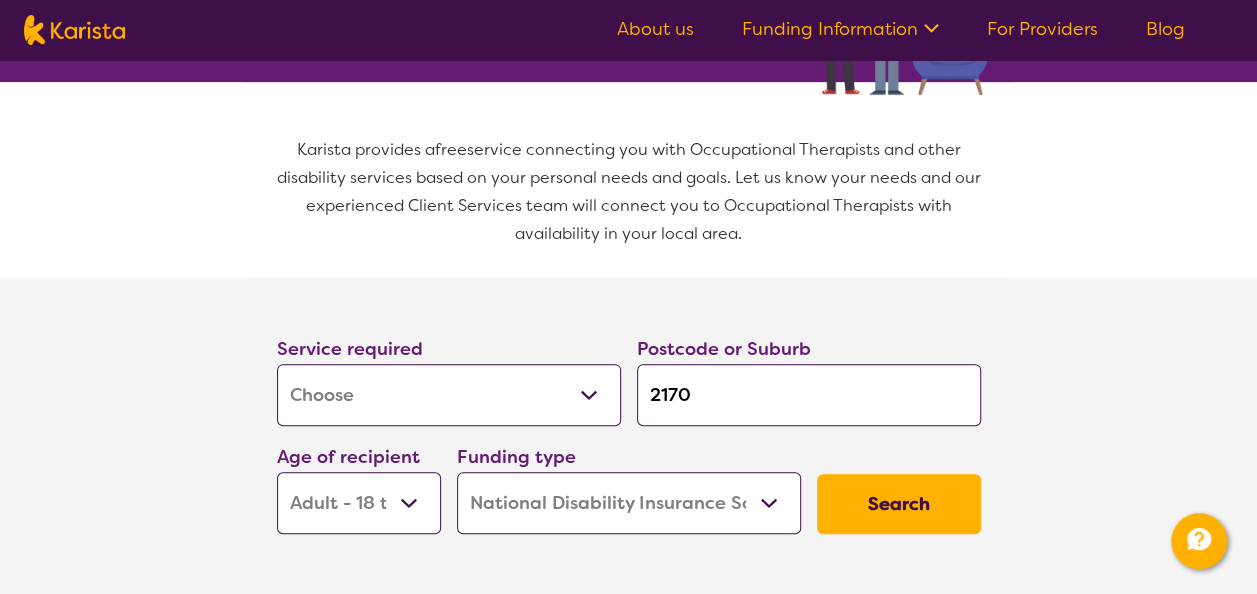 click on "2170" at bounding box center [809, 395] 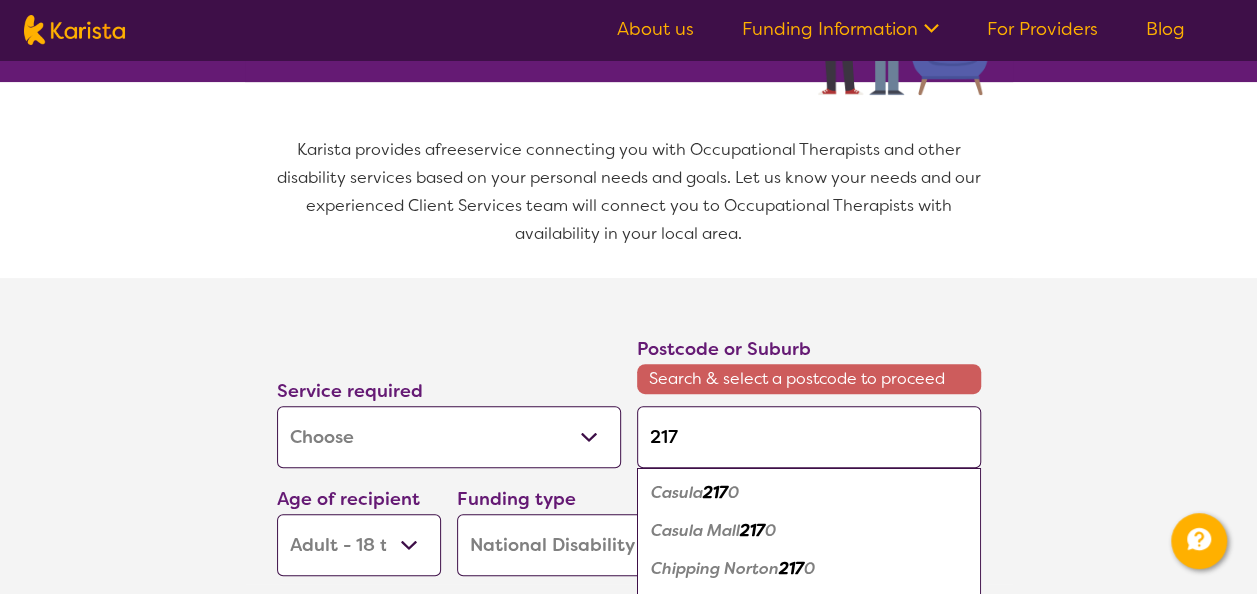 type on "21" 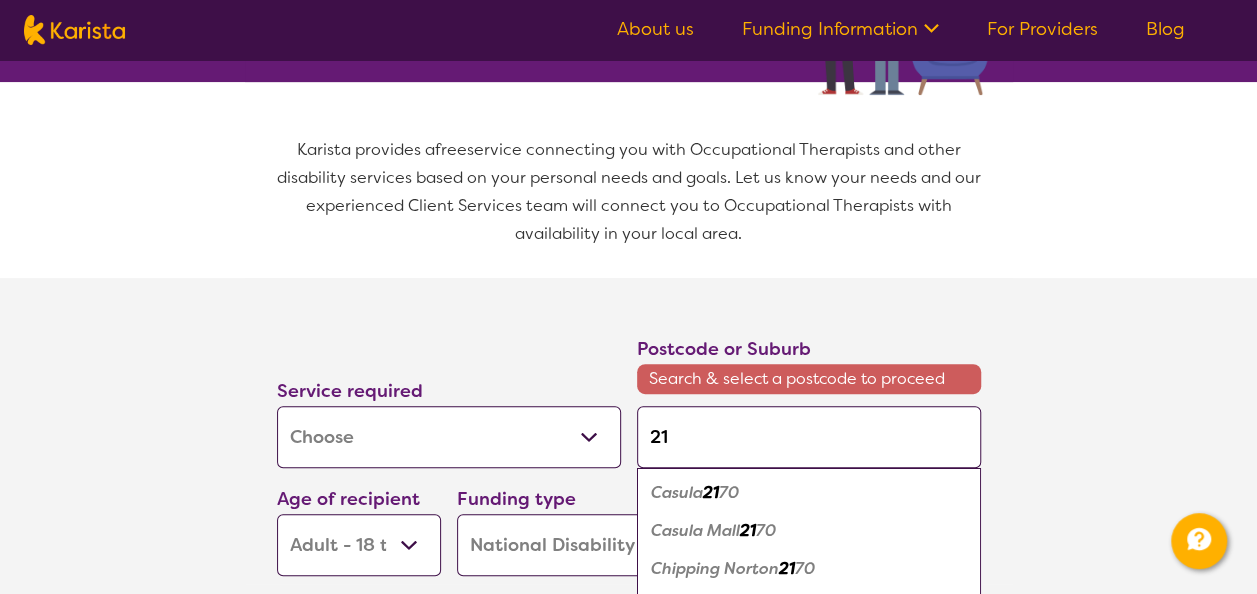 type on "2" 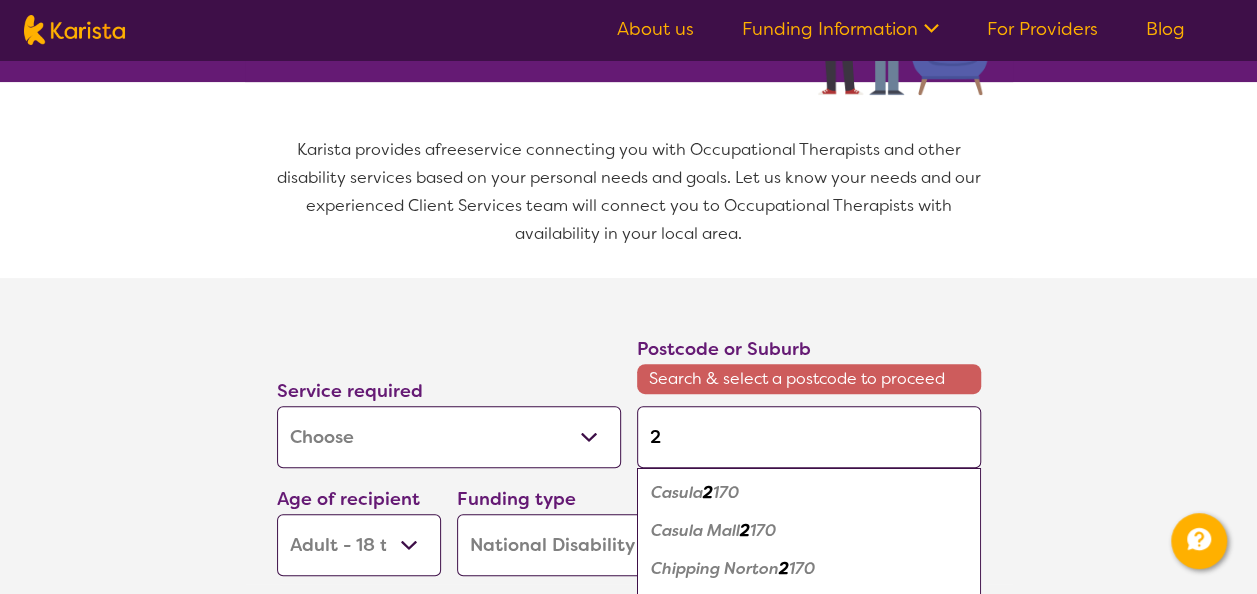 type on "20" 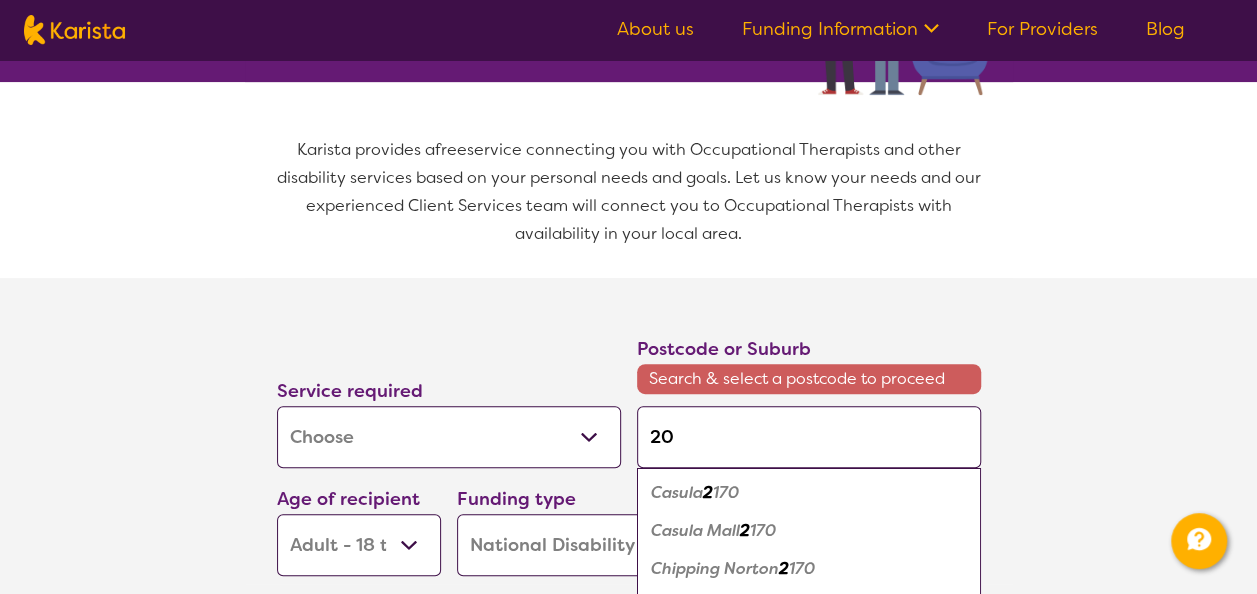 type on "200" 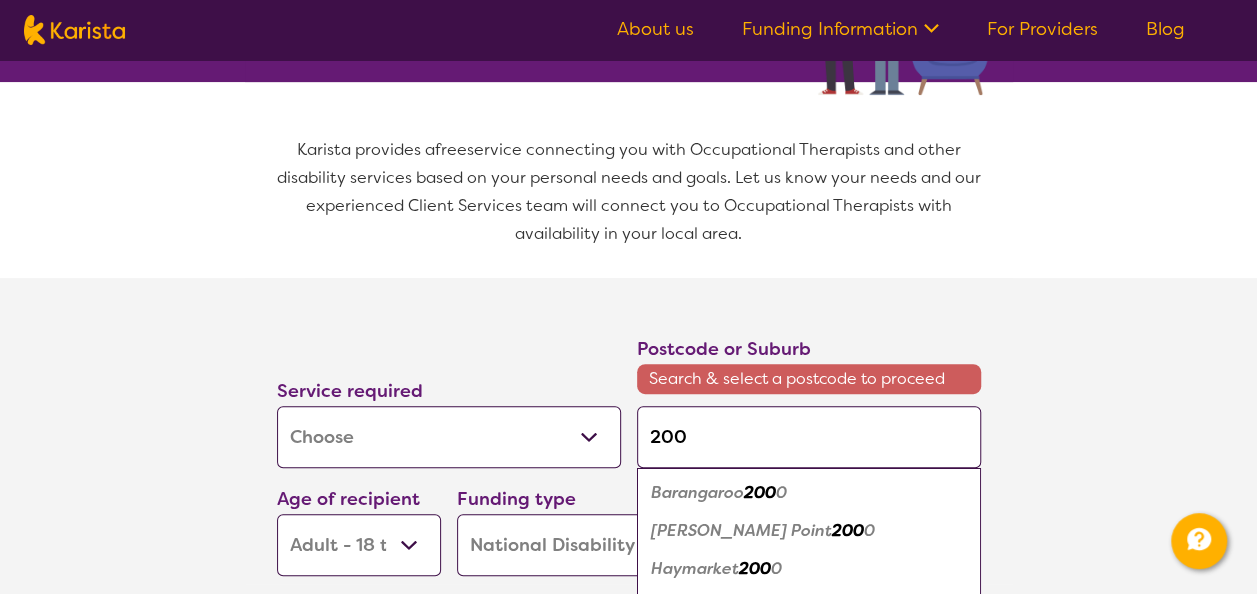 type on "2000" 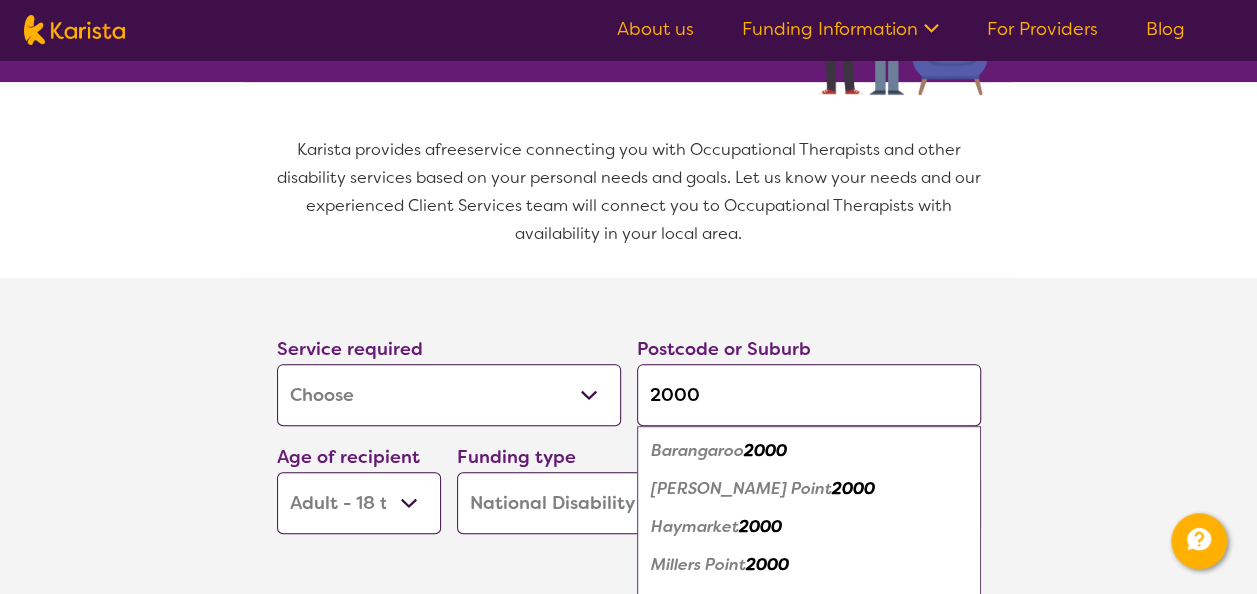 type on "200" 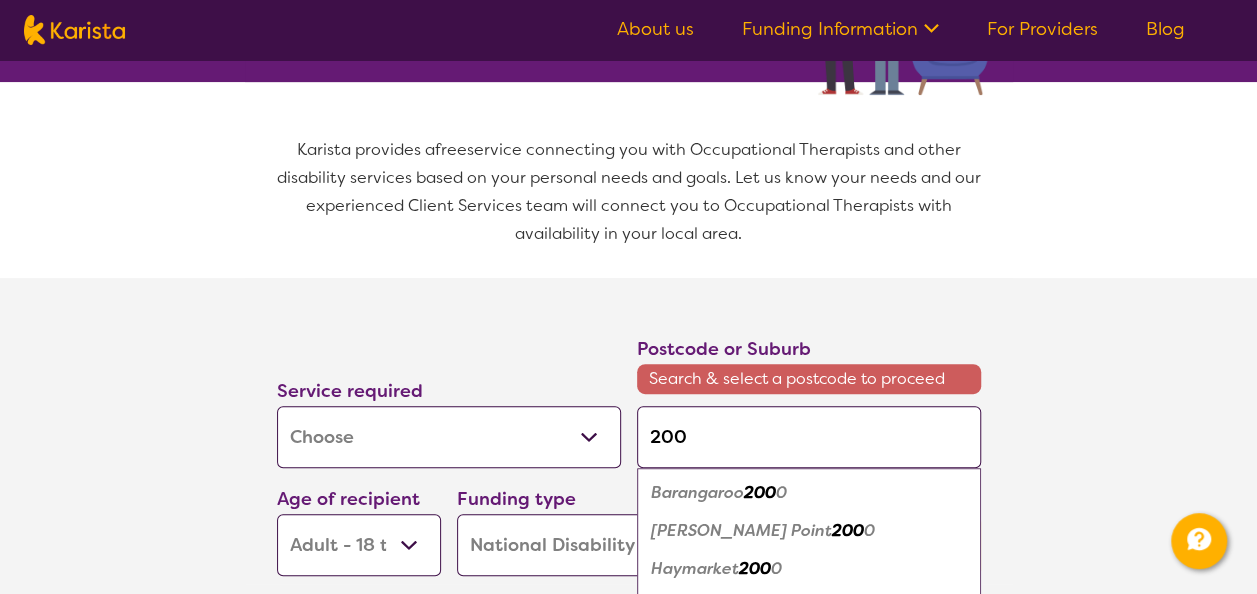 type on "20" 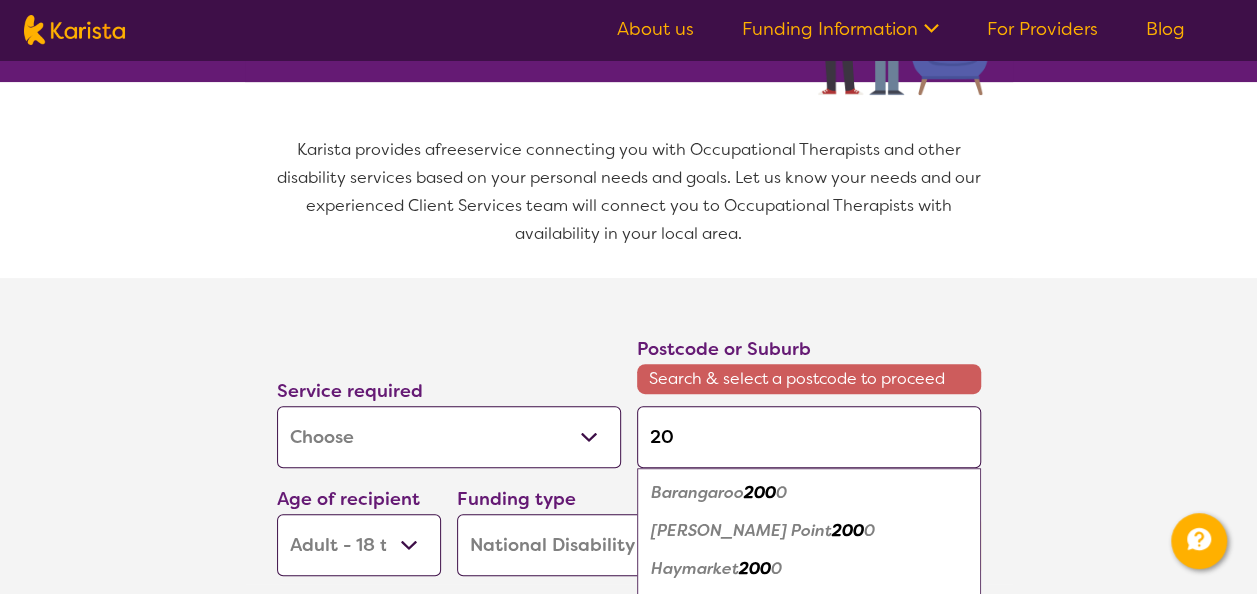 type on "2" 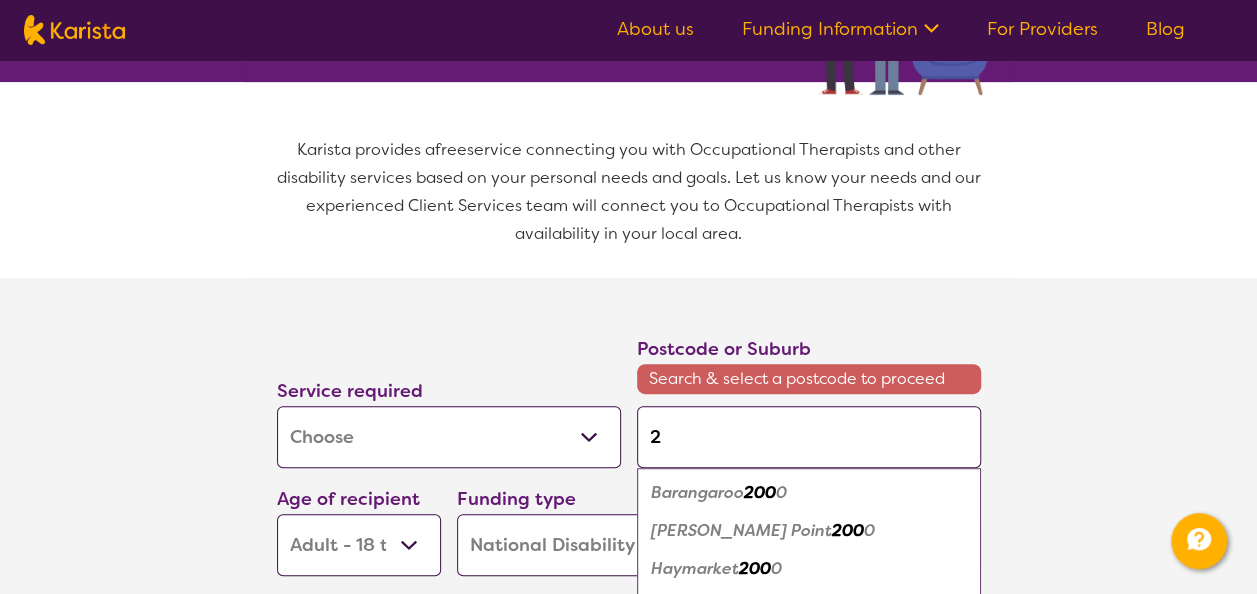 type 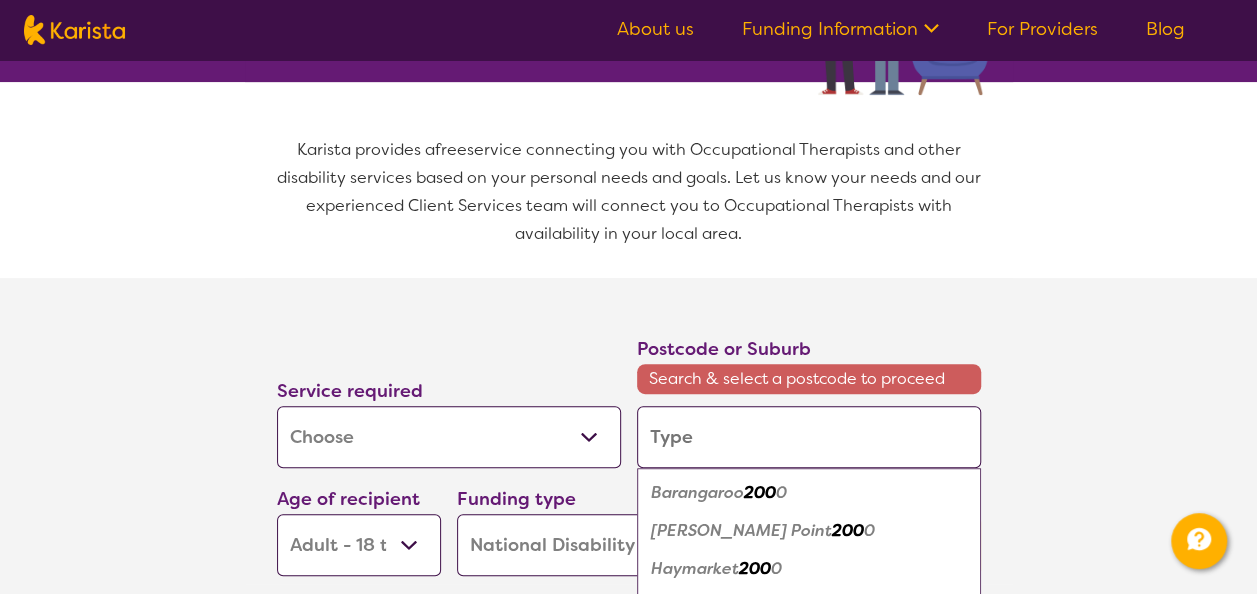 type 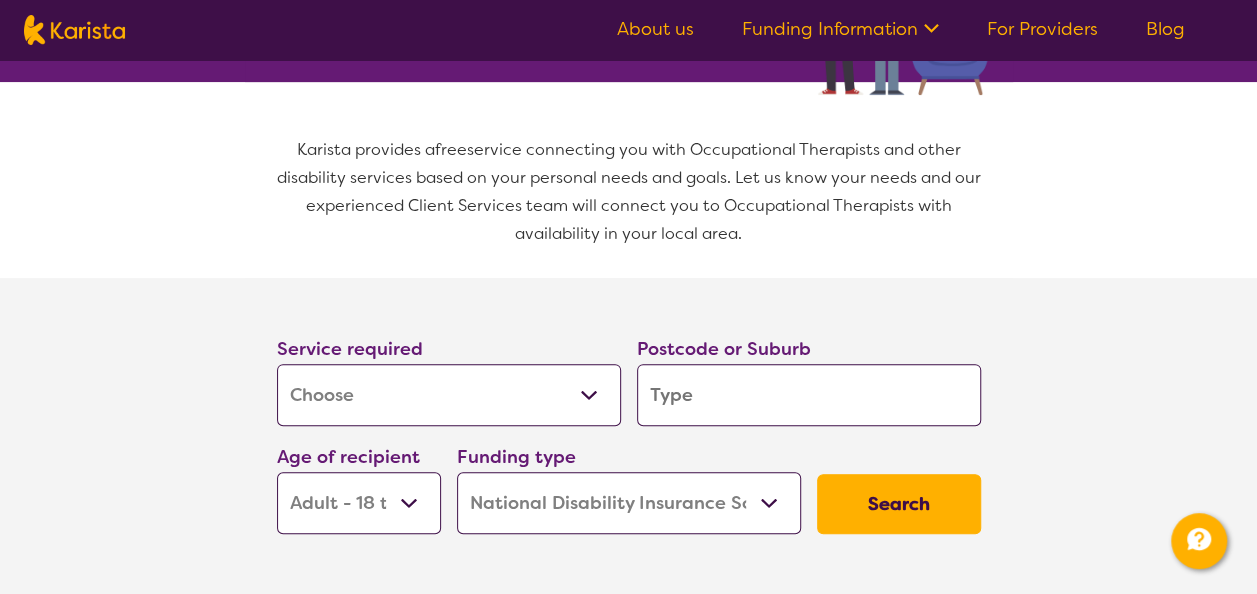 type on "2" 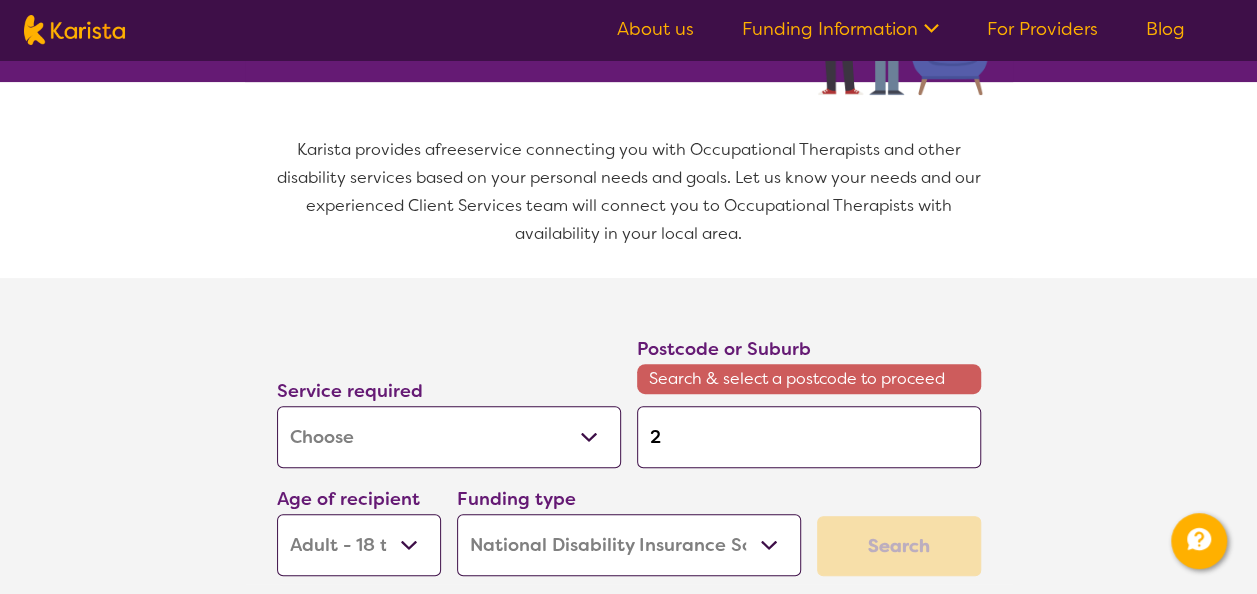 type on "25" 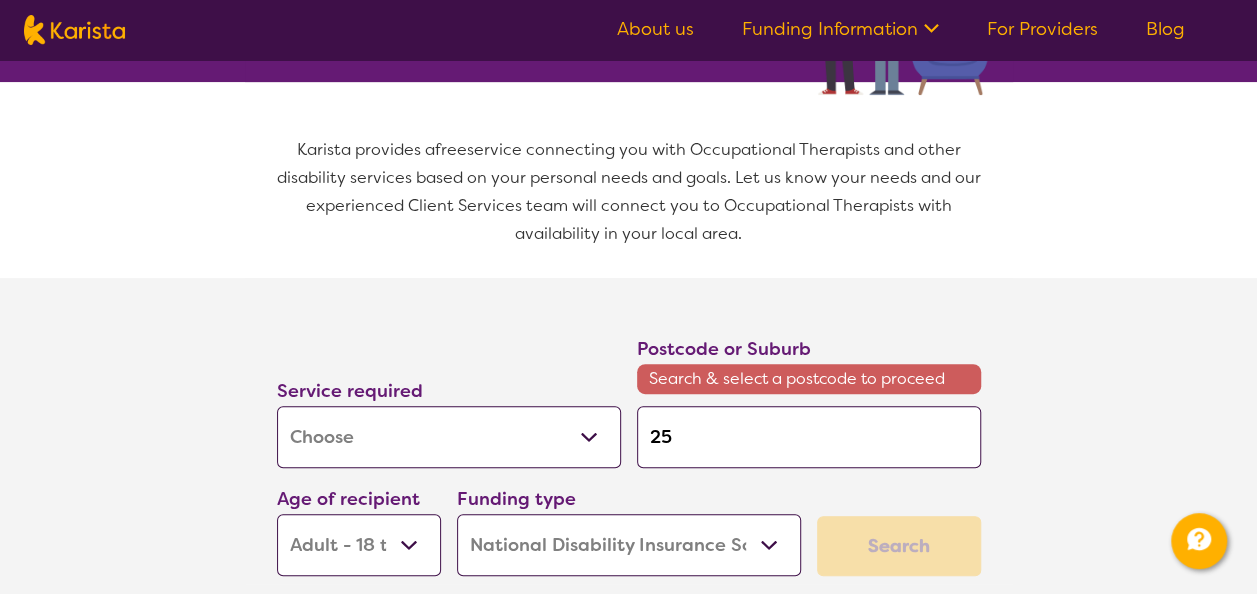 type on "255" 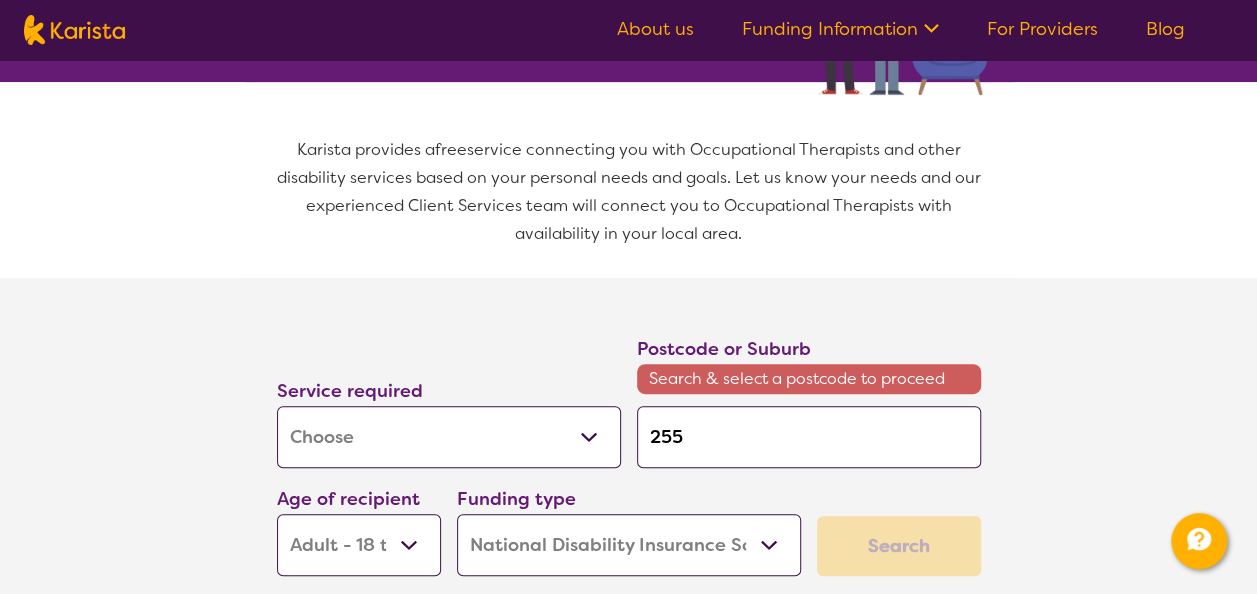 type on "2557" 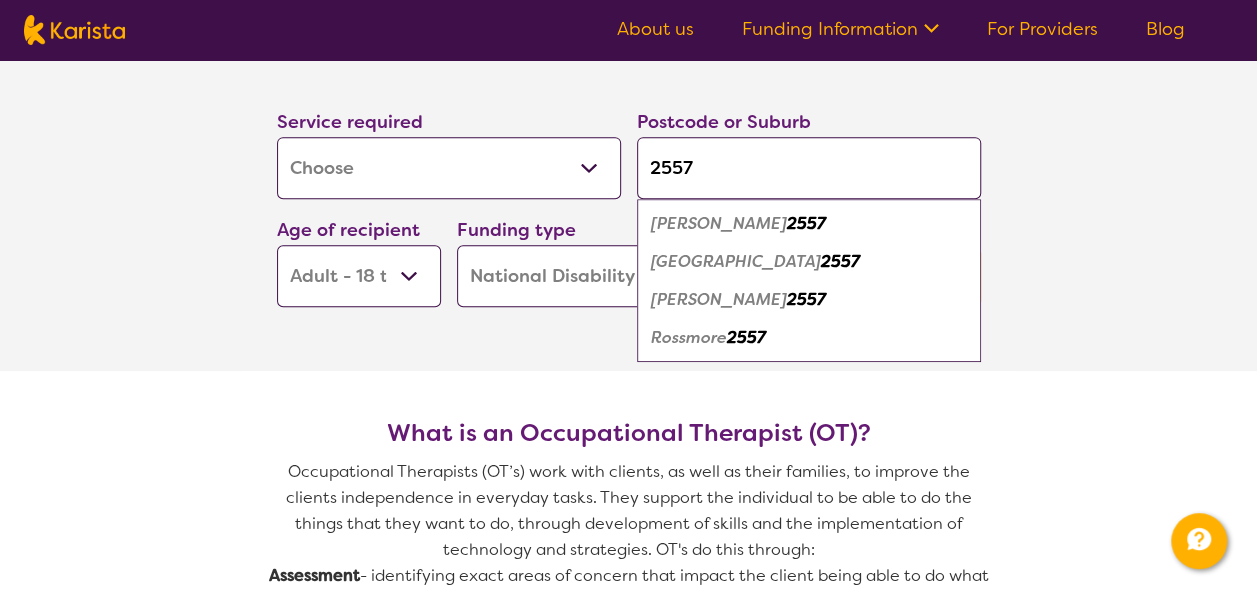 scroll, scrollTop: 466, scrollLeft: 0, axis: vertical 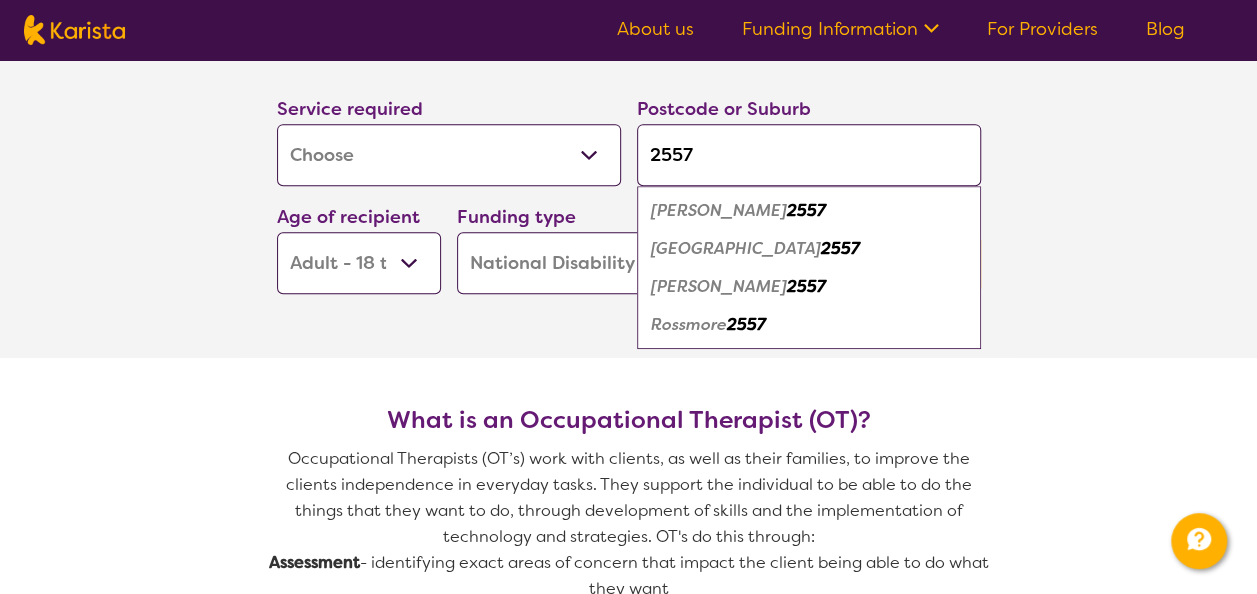 type on "2557" 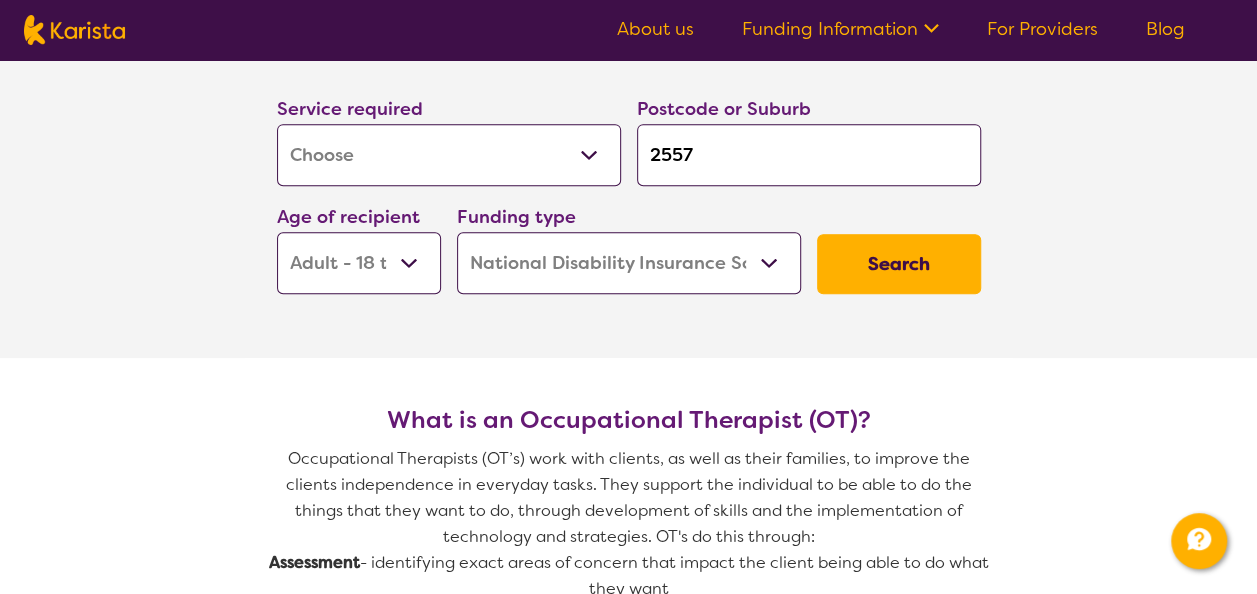 click on "Search" at bounding box center (899, 264) 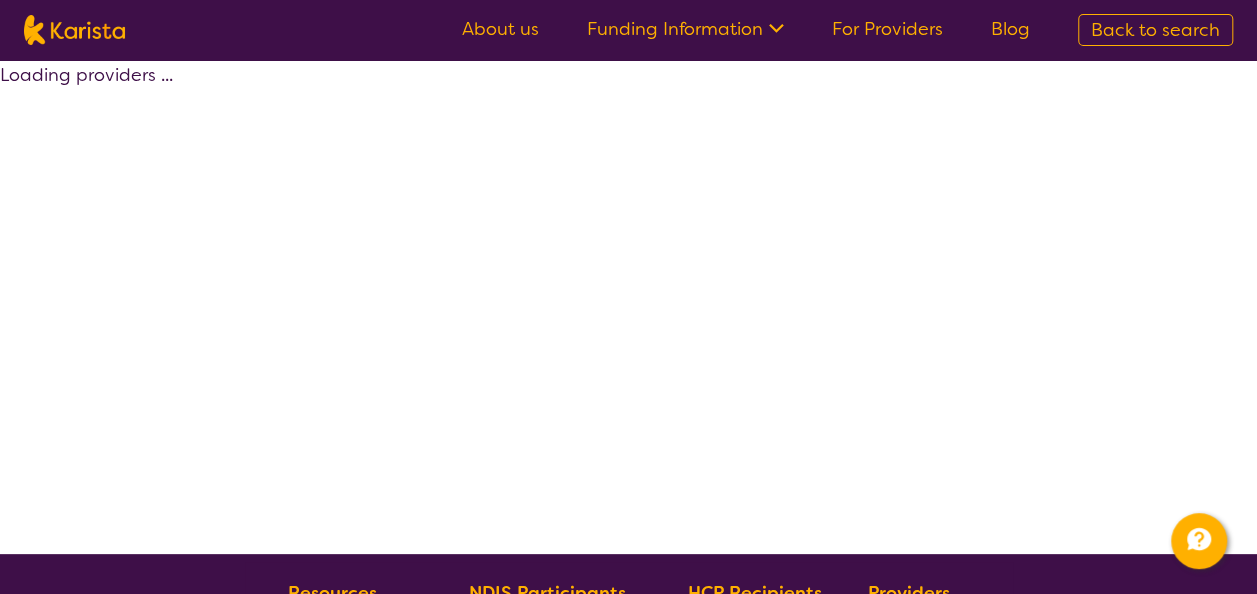 select on "by_score" 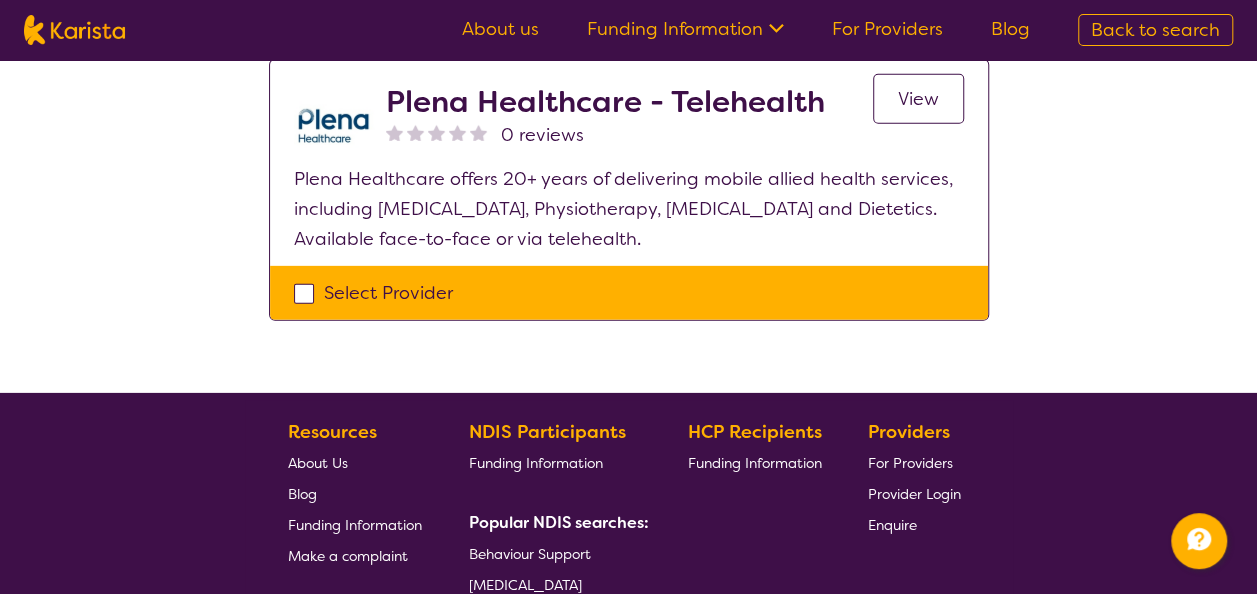 scroll, scrollTop: 2998, scrollLeft: 0, axis: vertical 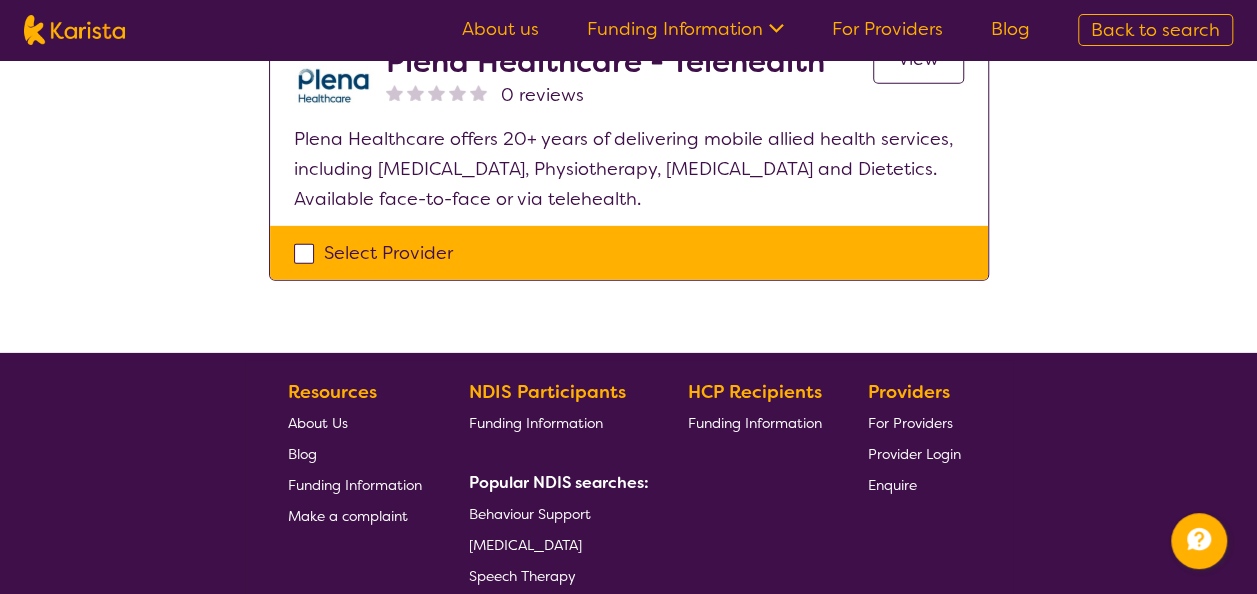 click on "Back to search" at bounding box center [1155, 30] 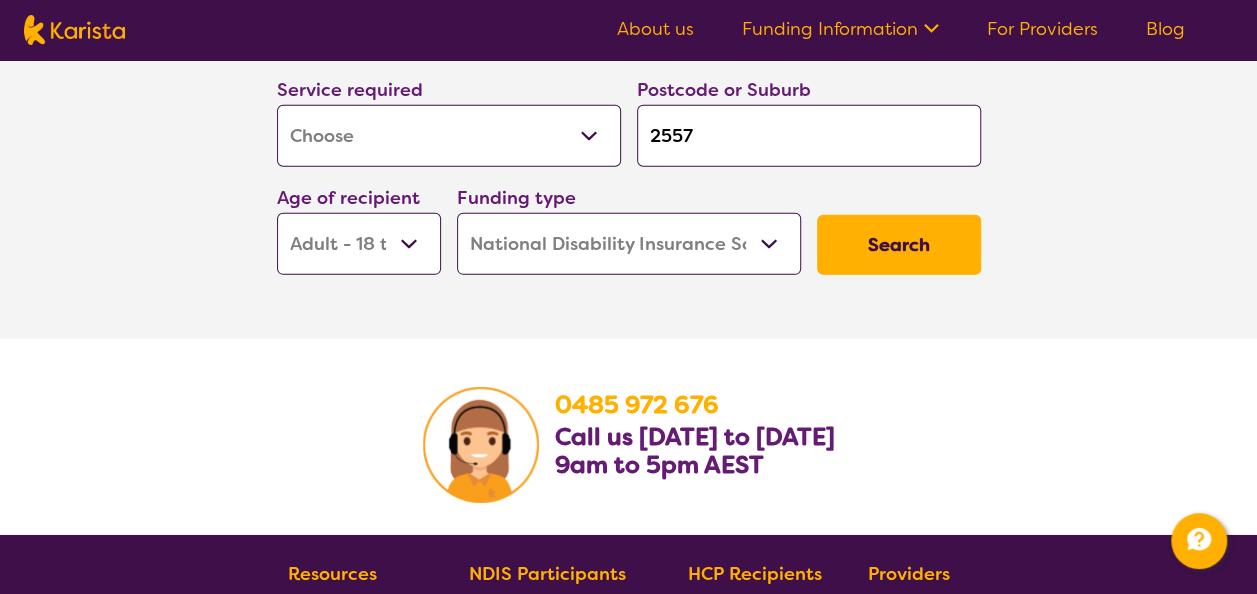 drag, startPoint x: 708, startPoint y: 136, endPoint x: 652, endPoint y: 135, distance: 56.008926 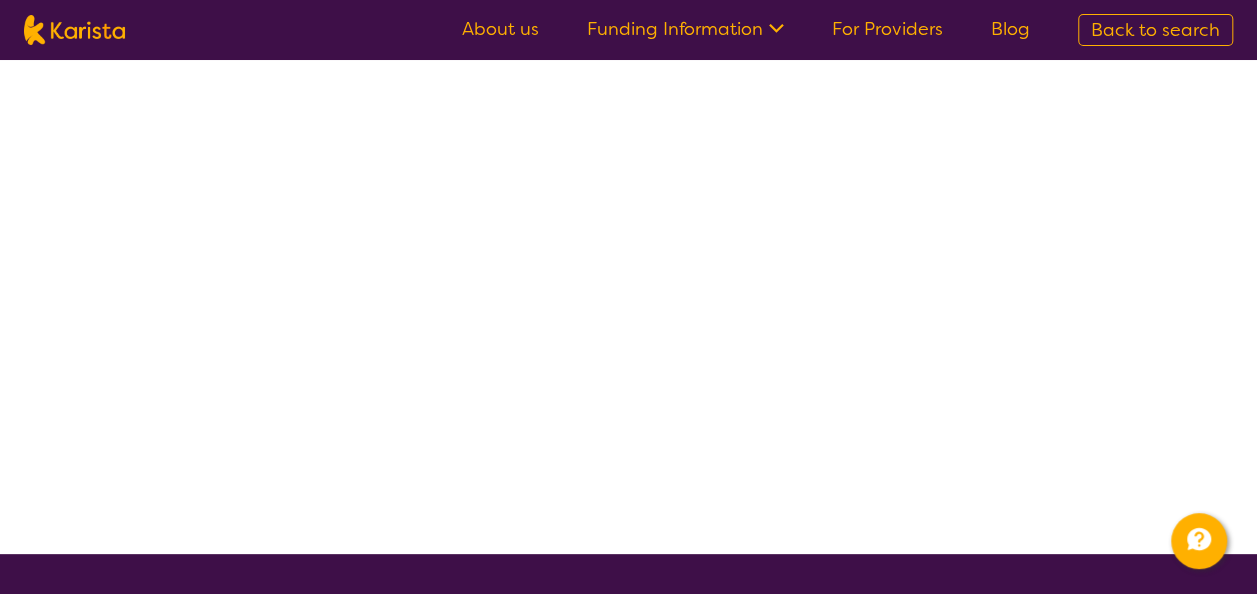 scroll, scrollTop: 0, scrollLeft: 0, axis: both 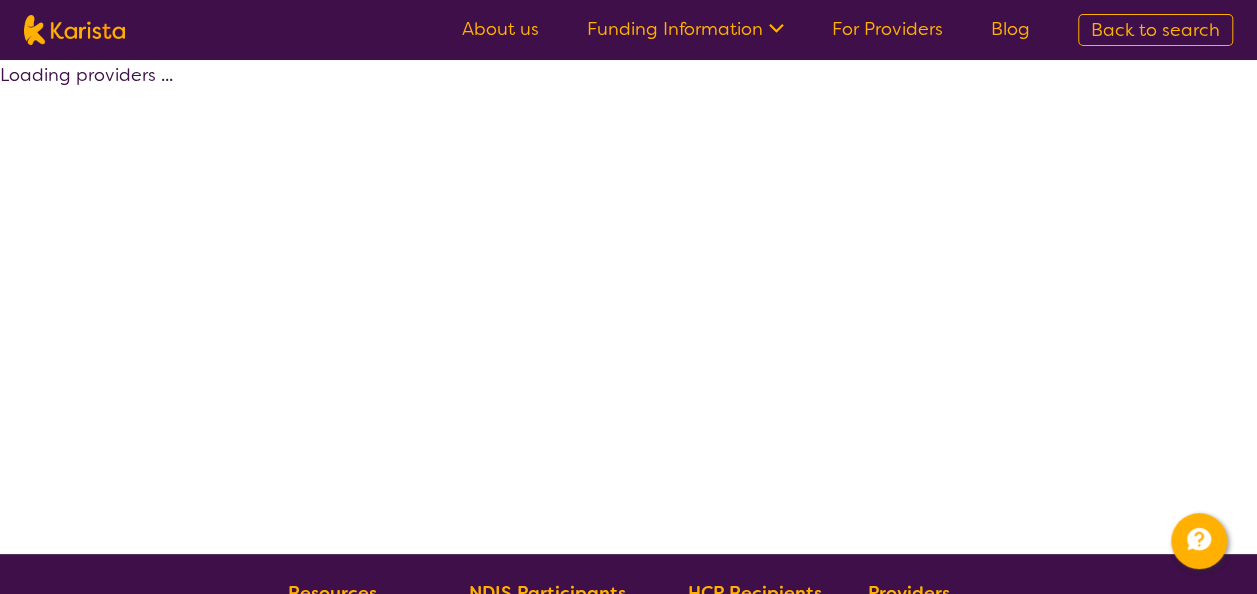 select on "by_score" 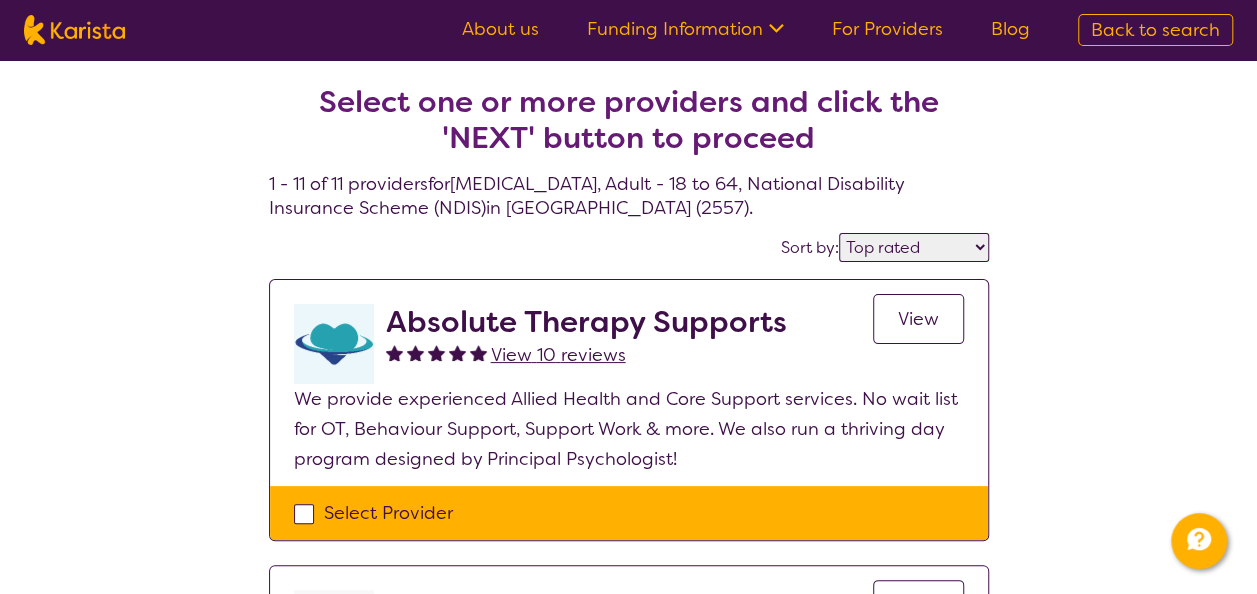 click on "View" at bounding box center (918, 319) 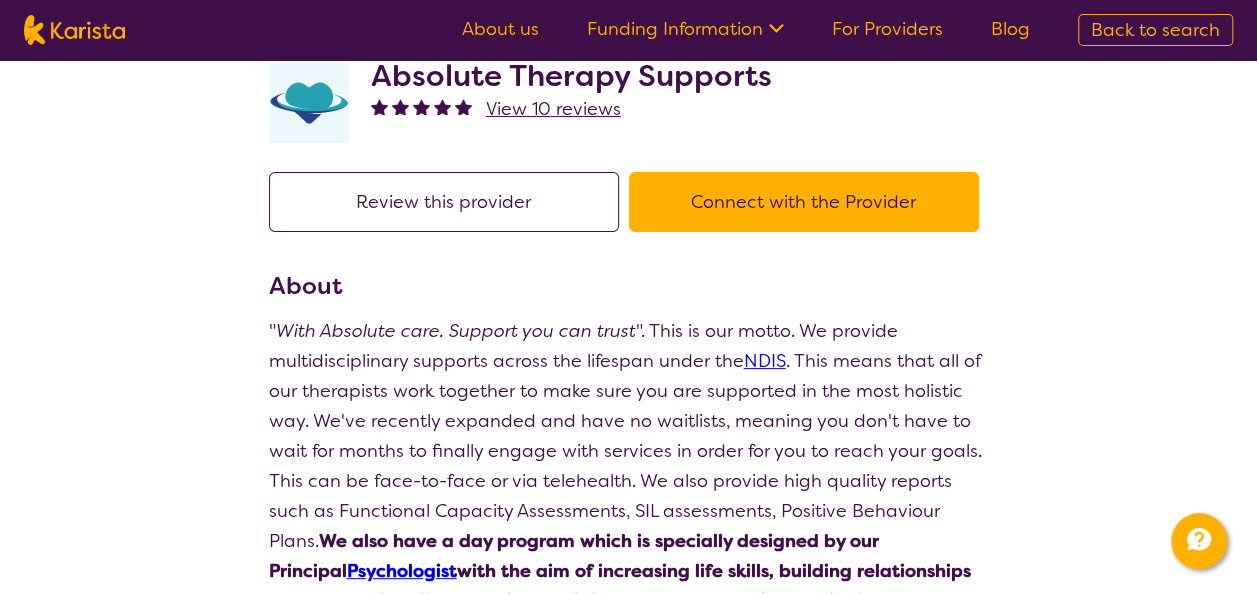 scroll, scrollTop: 213, scrollLeft: 0, axis: vertical 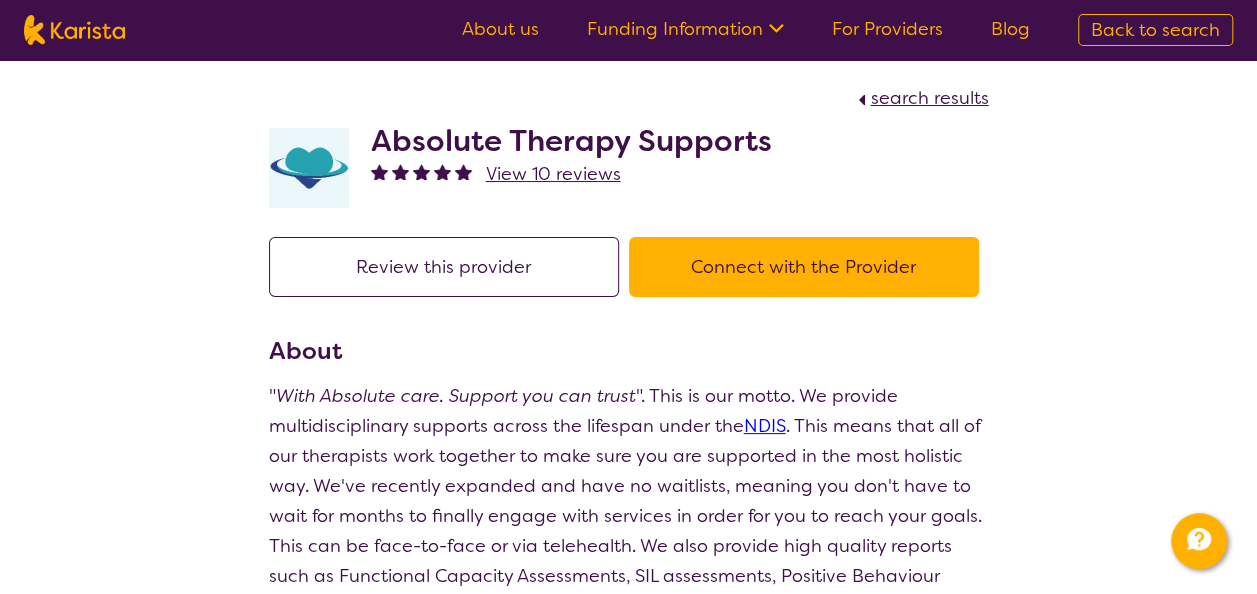 click on "search results" at bounding box center [930, 98] 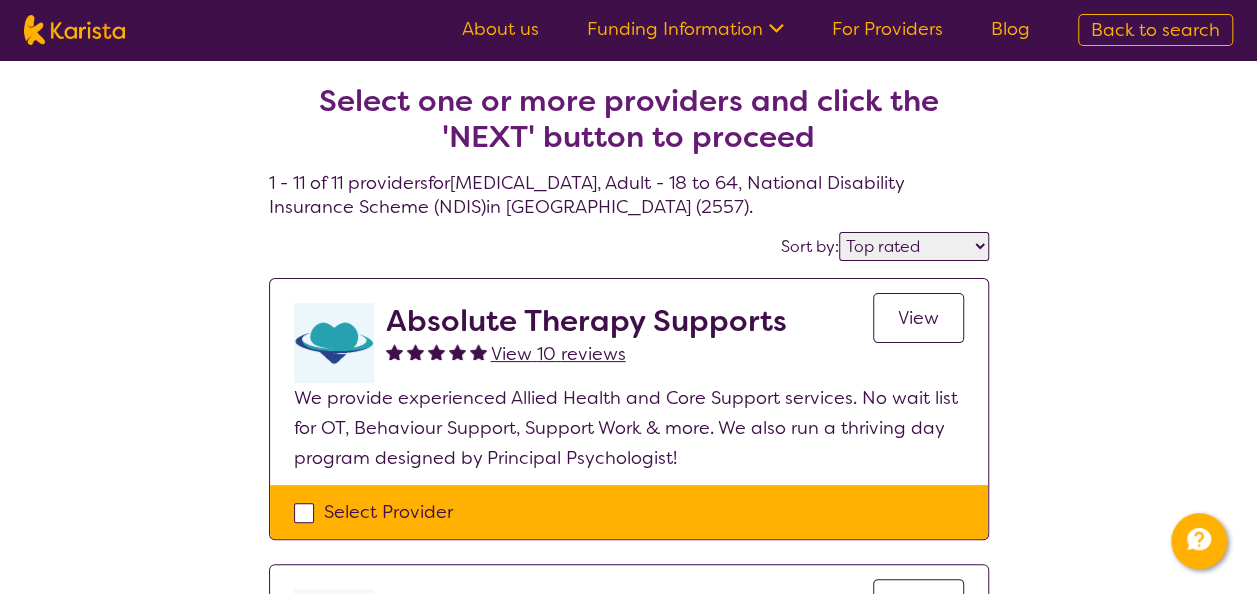 scroll, scrollTop: 0, scrollLeft: 0, axis: both 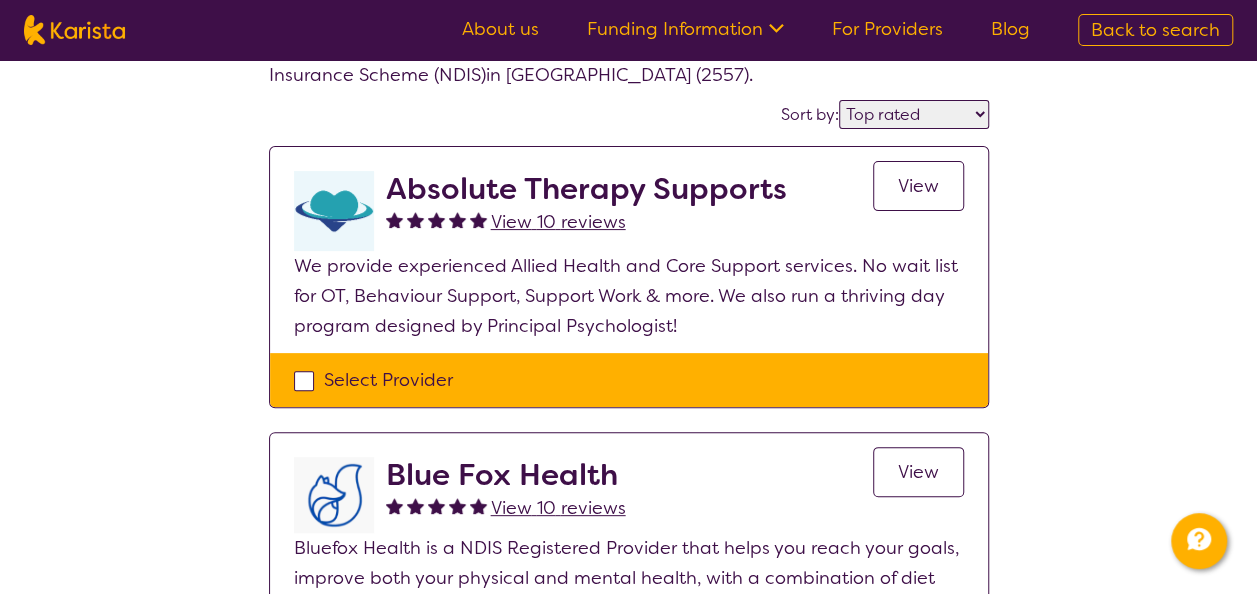 click on "View" at bounding box center [918, 472] 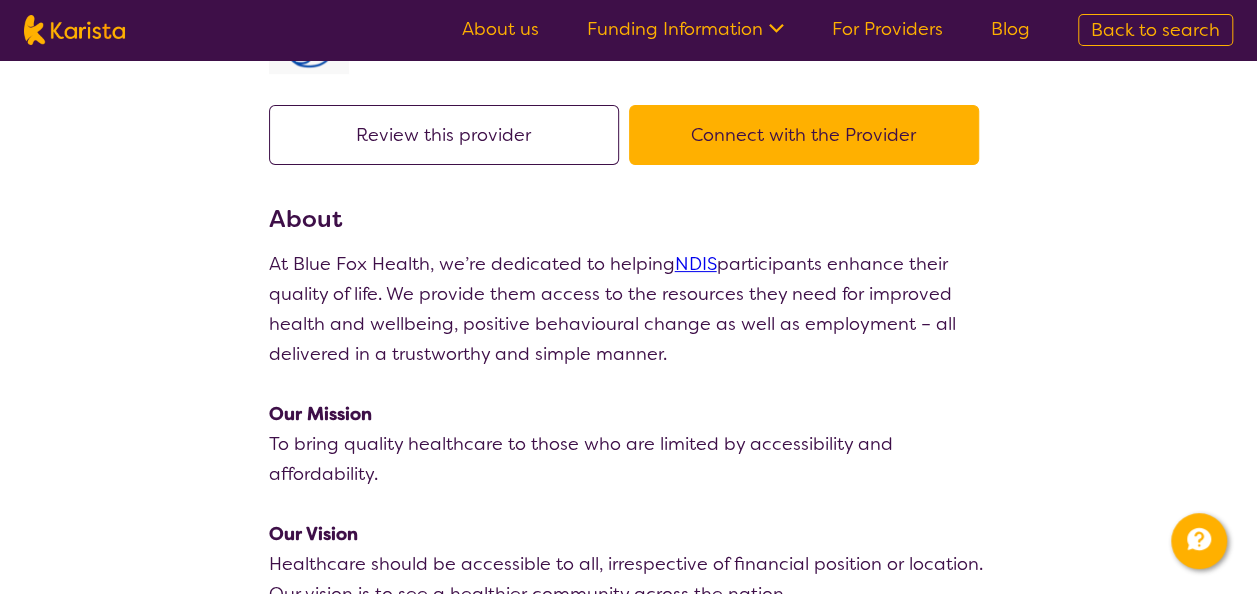 scroll, scrollTop: 0, scrollLeft: 0, axis: both 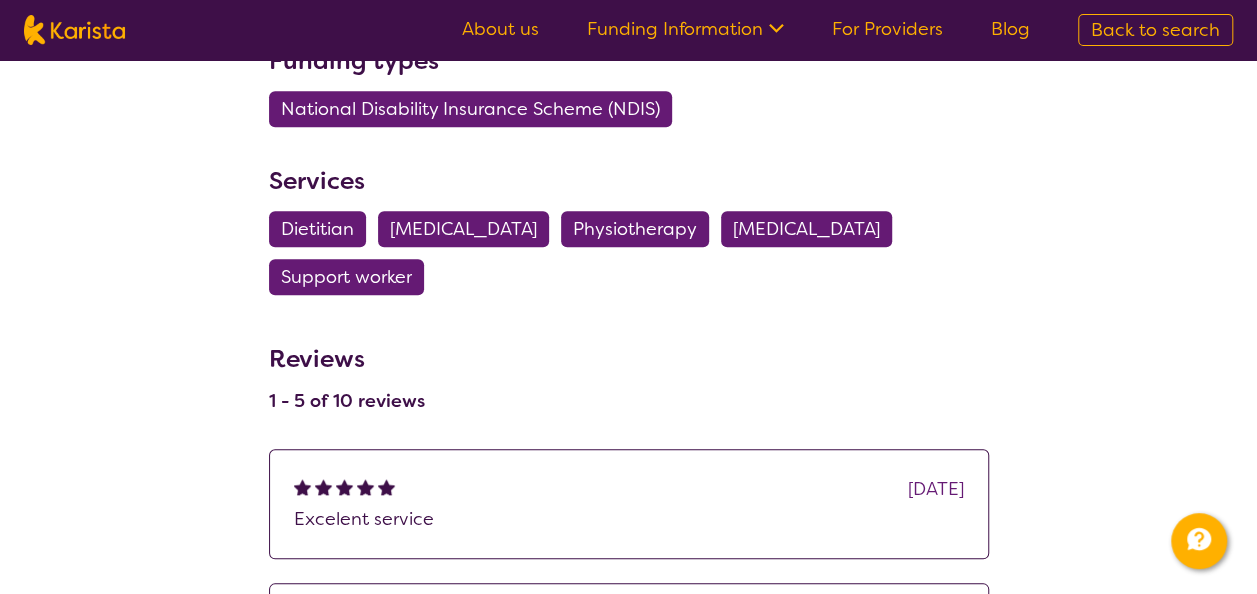 click on "[MEDICAL_DATA]" at bounding box center (463, 229) 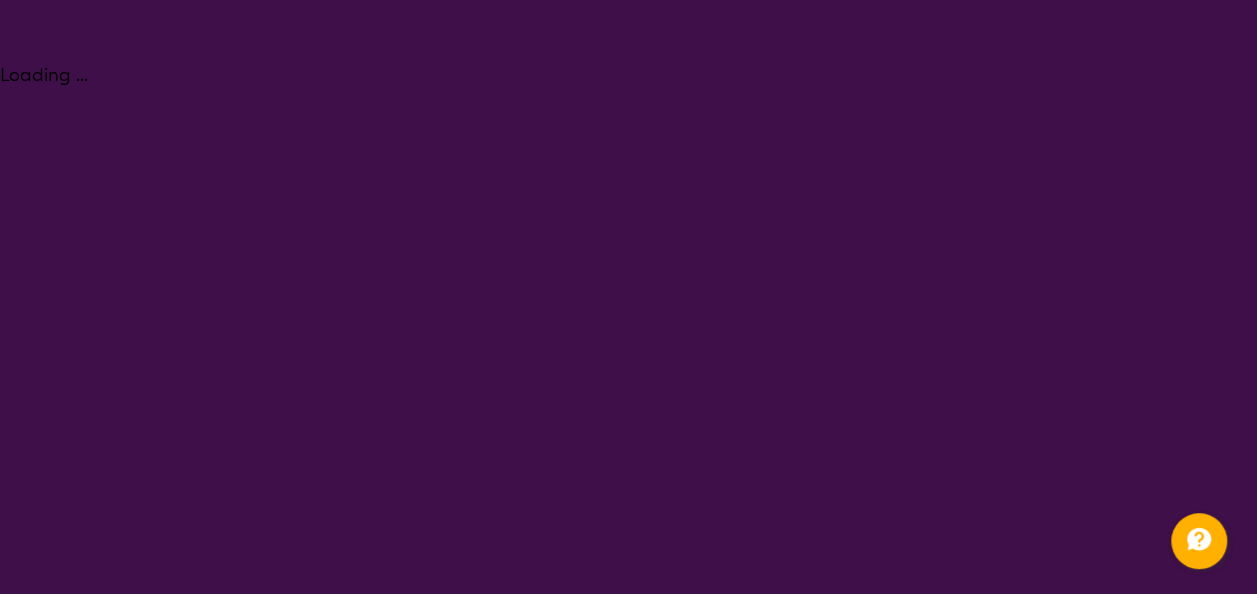 scroll, scrollTop: 0, scrollLeft: 0, axis: both 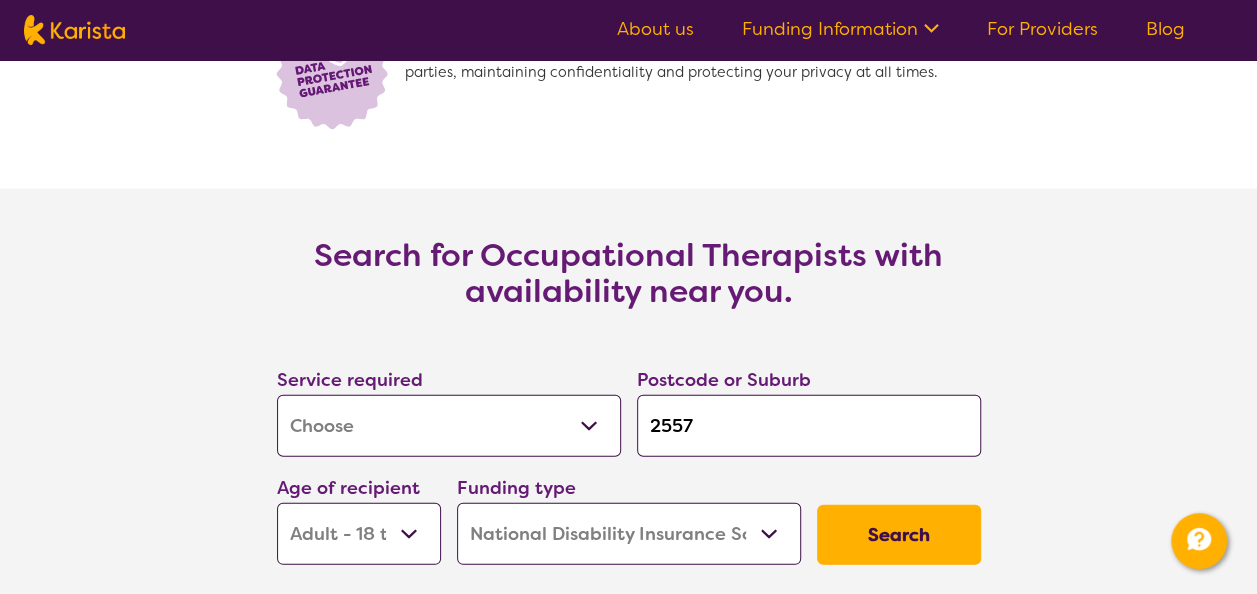 click on "Search" at bounding box center [899, 535] 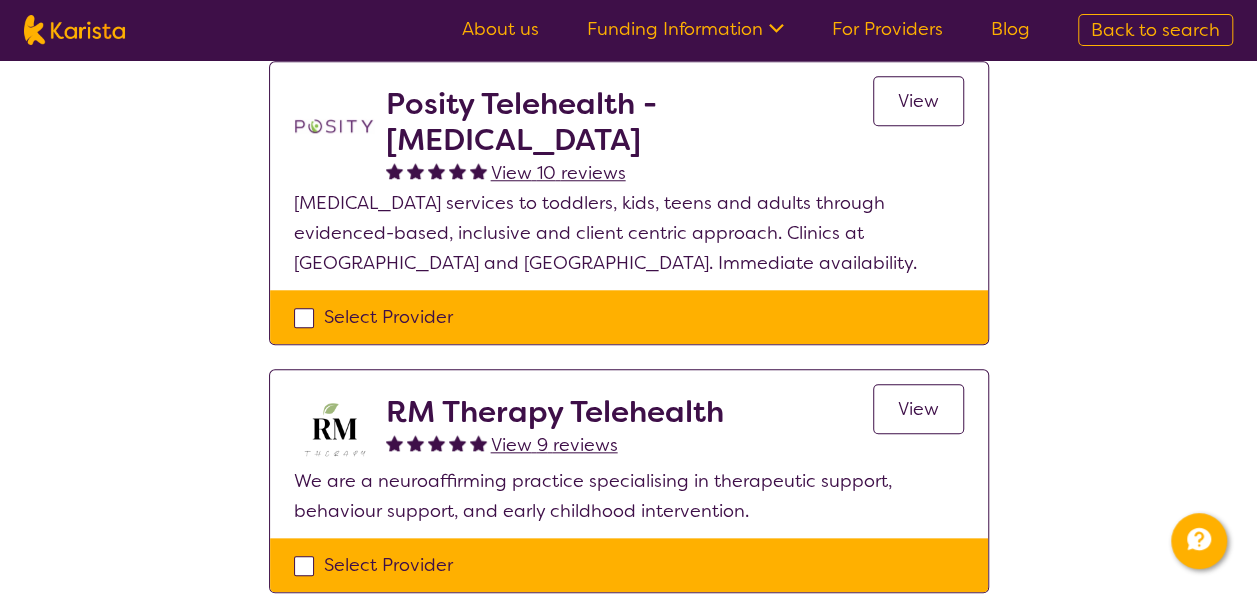 scroll, scrollTop: 932, scrollLeft: 0, axis: vertical 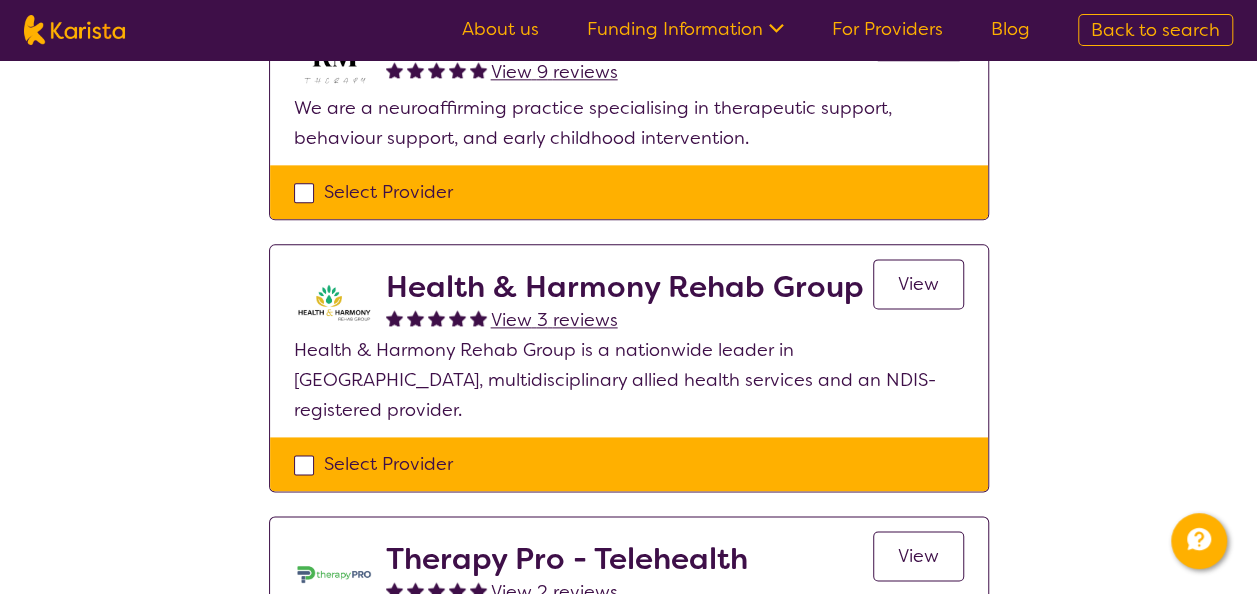 click on "View" at bounding box center [918, 284] 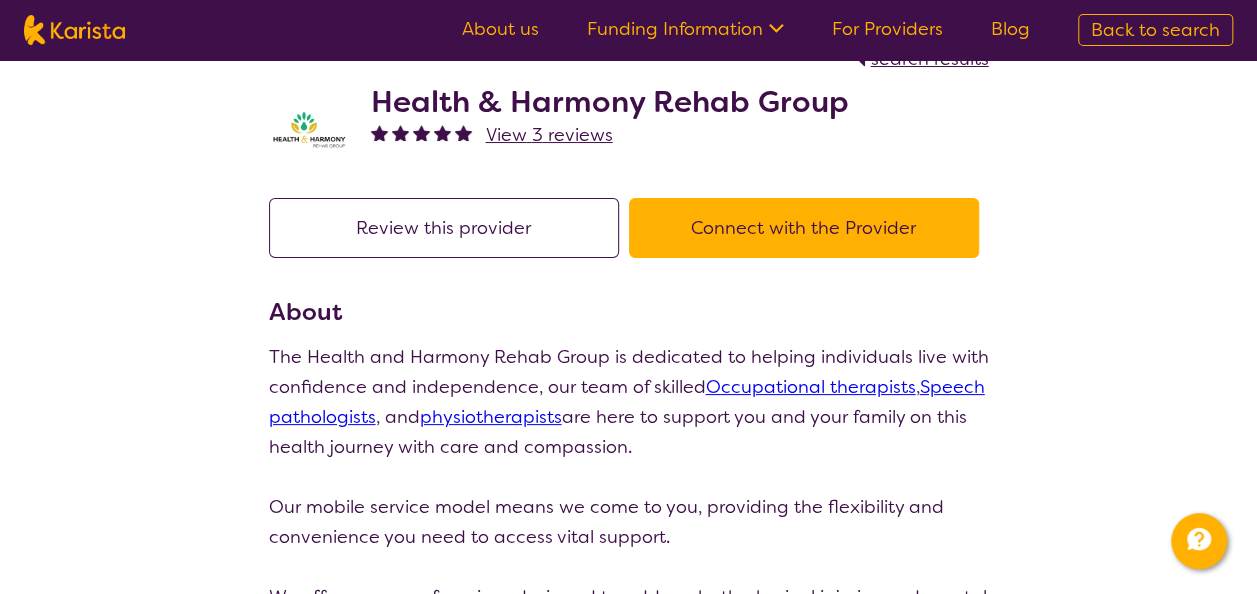 scroll, scrollTop: 226, scrollLeft: 0, axis: vertical 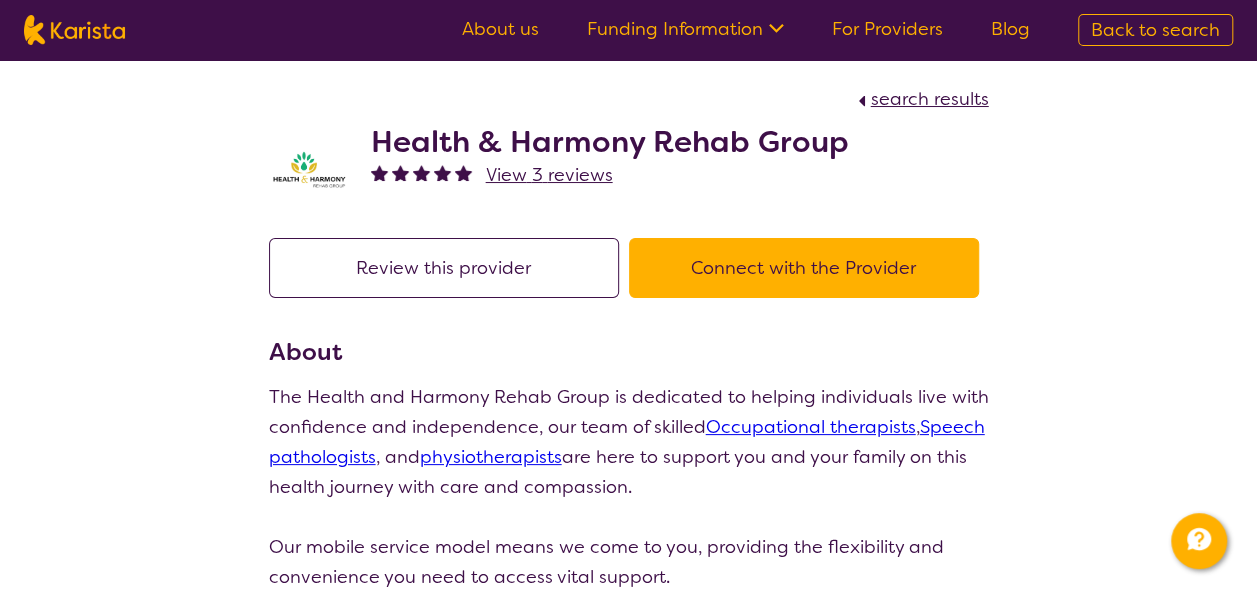 click on "search results" at bounding box center (930, 99) 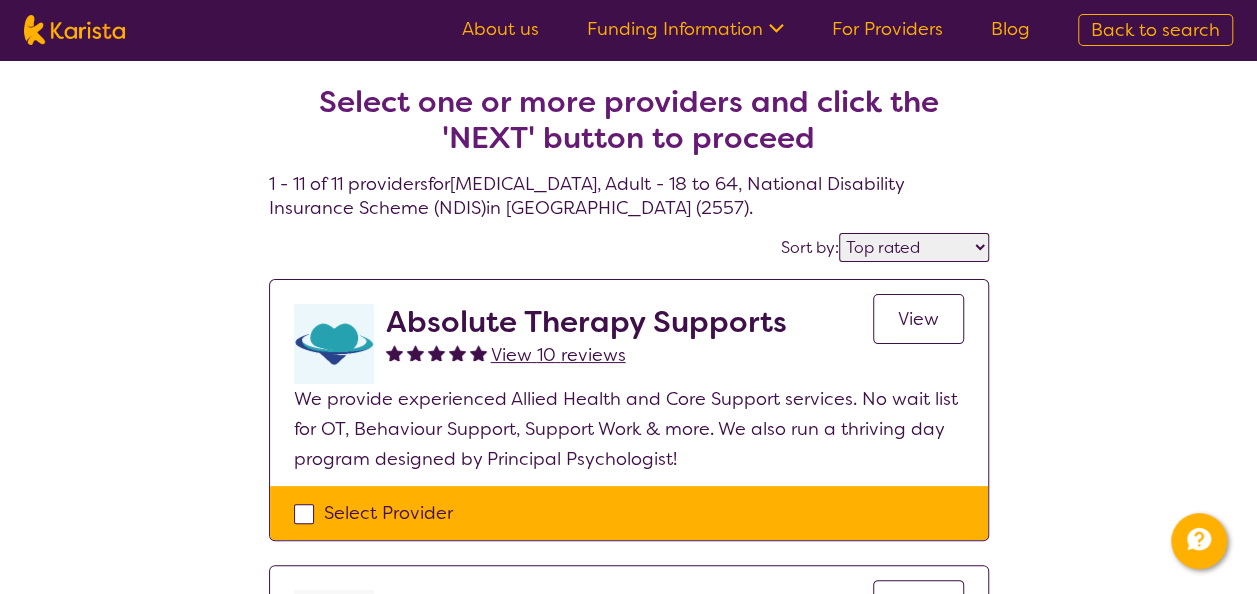 click on "Select Provider" at bounding box center (629, 513) 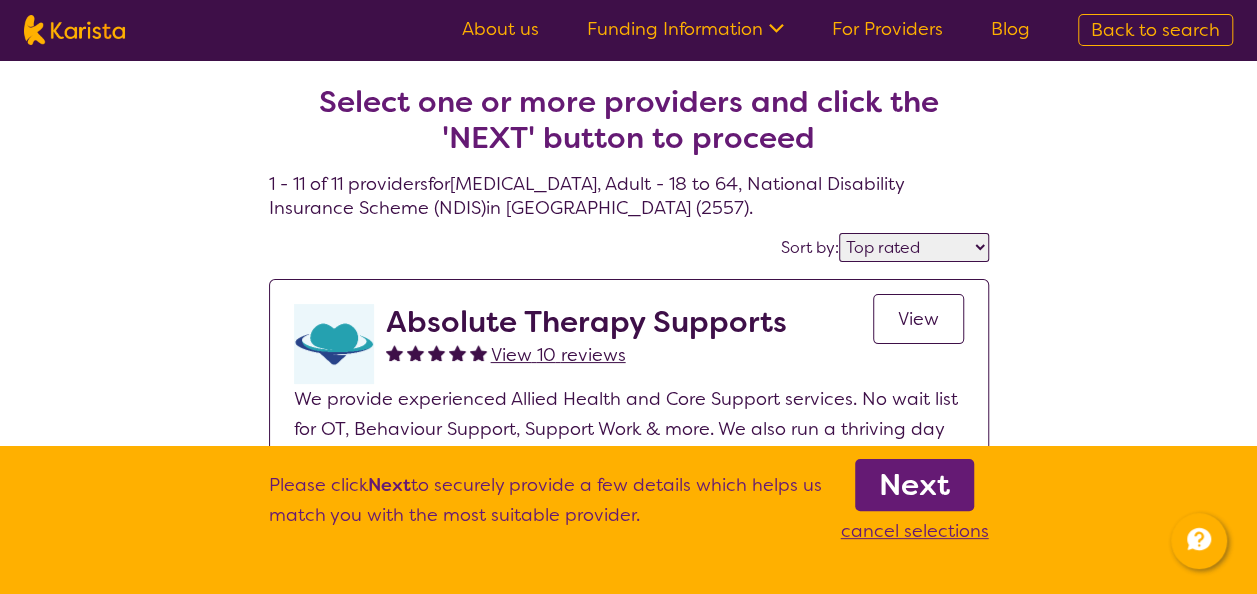 click on "cancel selections" at bounding box center (915, 531) 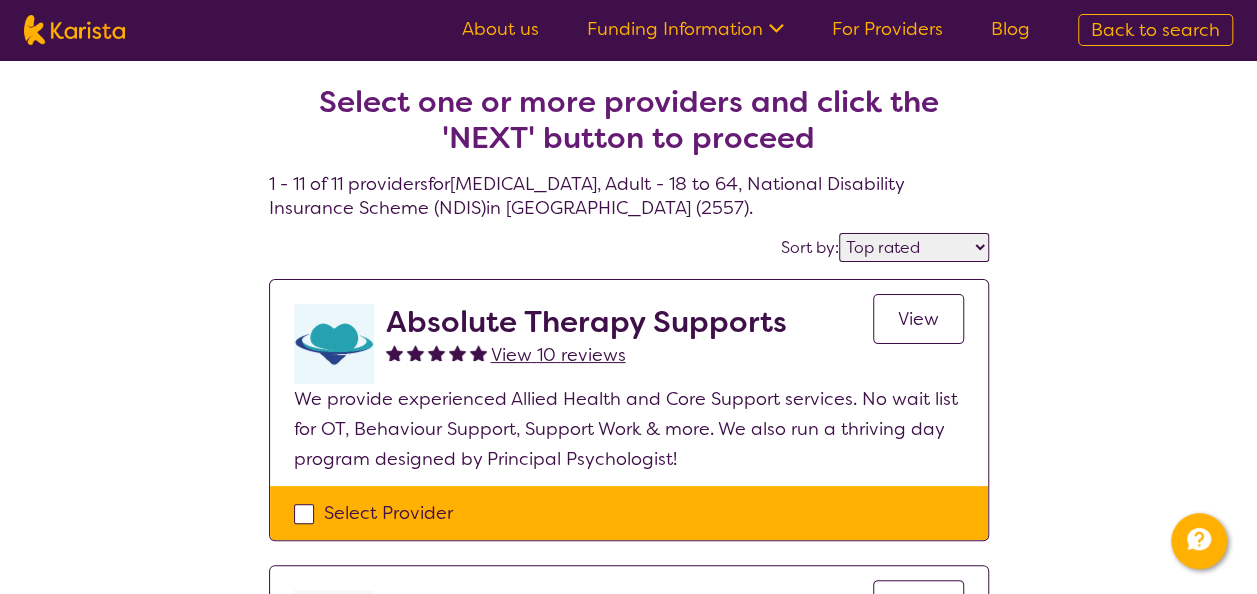 click on "View" at bounding box center [918, 319] 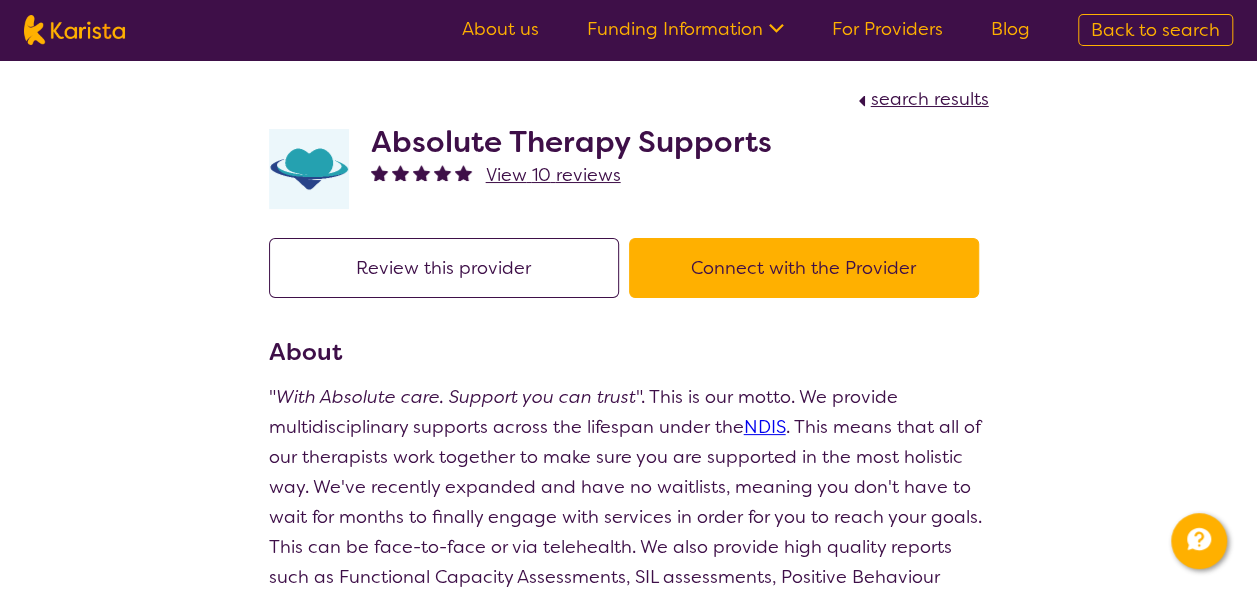 click on "Connect with the Provider" at bounding box center [804, 268] 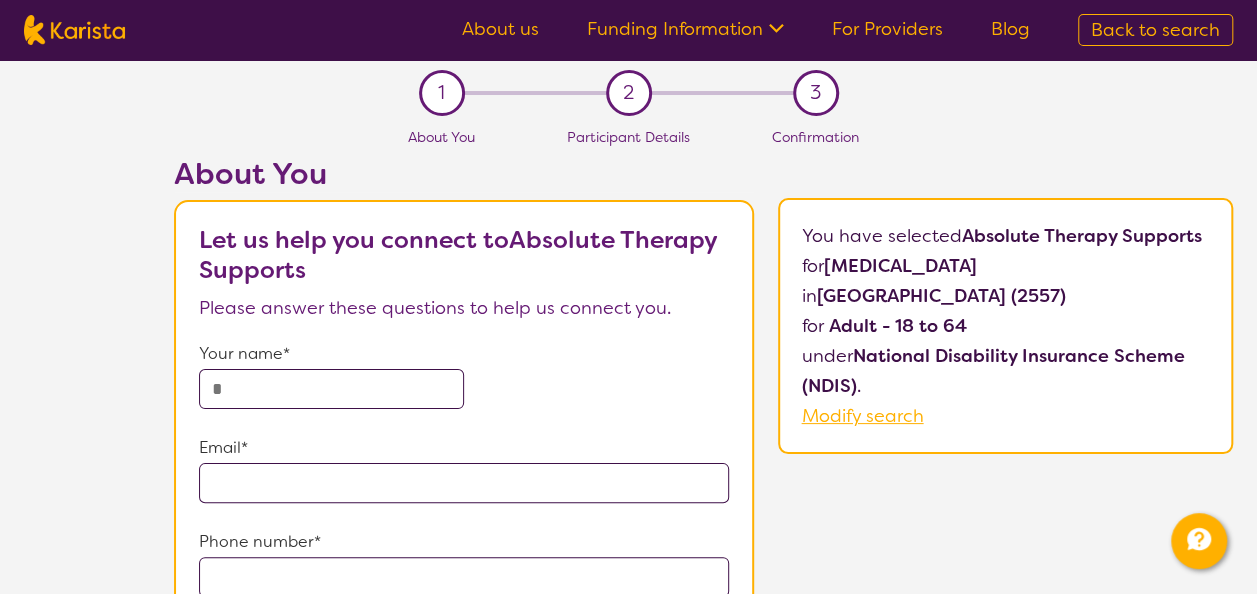 click on "Back to search" at bounding box center [1155, 30] 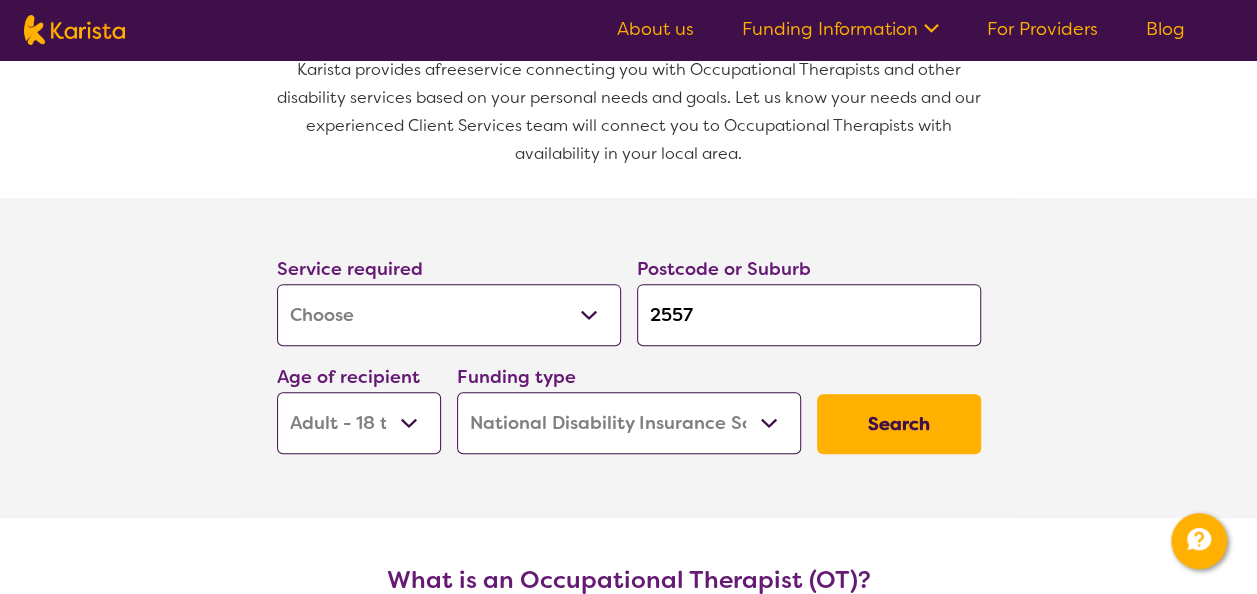 scroll, scrollTop: 320, scrollLeft: 0, axis: vertical 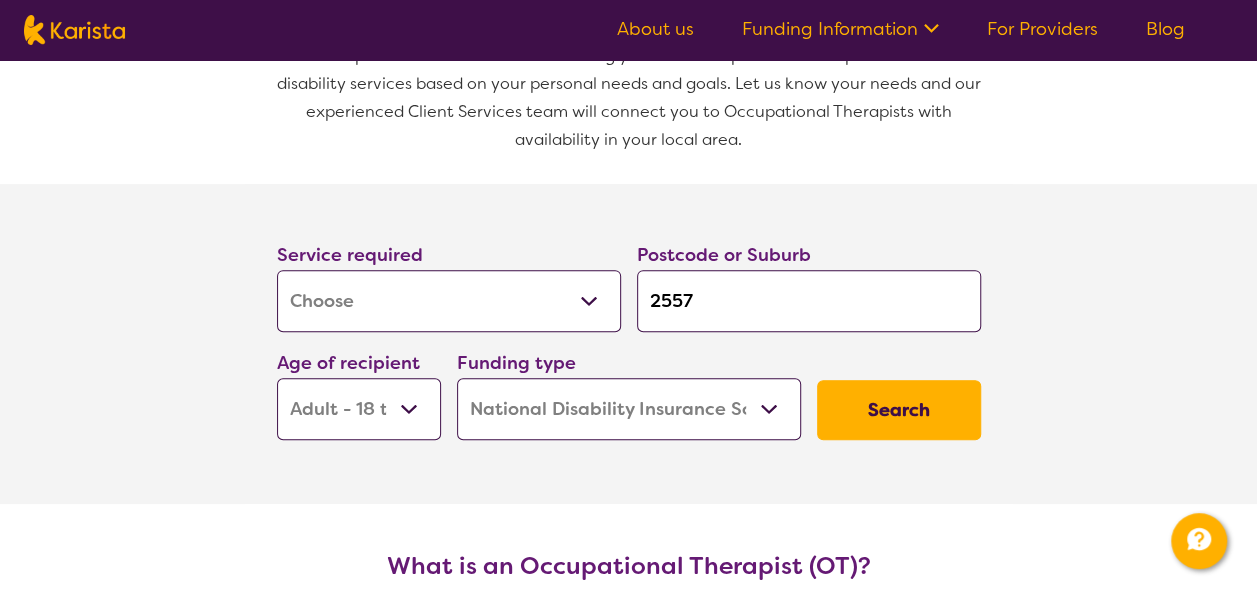click on "Search" at bounding box center (899, 410) 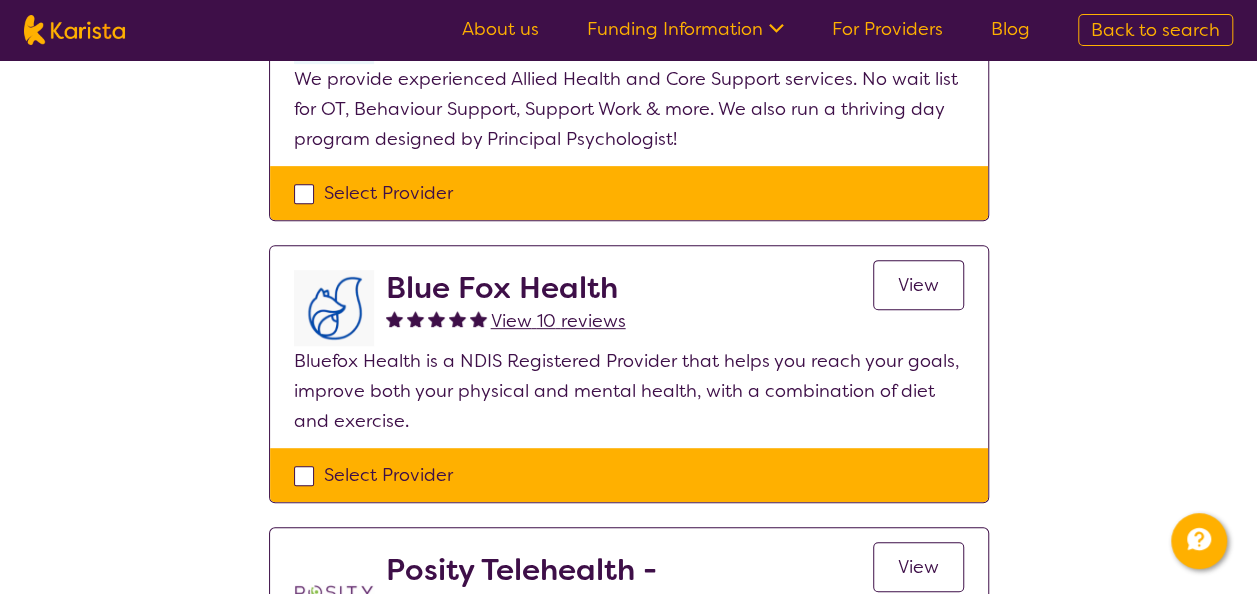 scroll, scrollTop: 0, scrollLeft: 0, axis: both 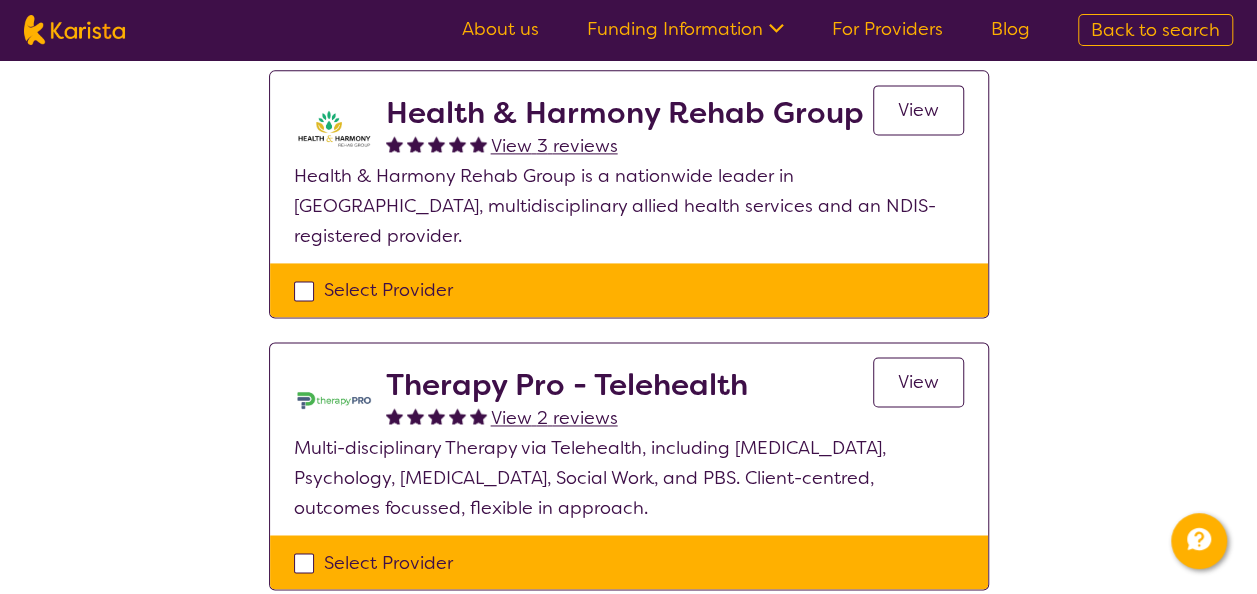 select on "[MEDICAL_DATA]" 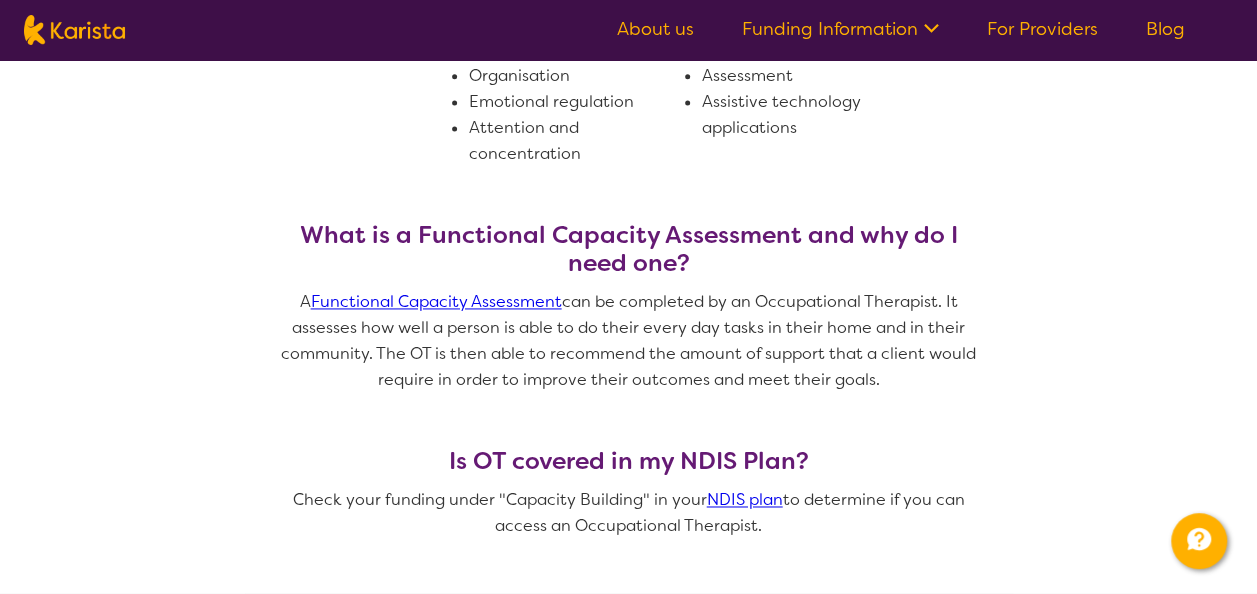 scroll, scrollTop: 320, scrollLeft: 0, axis: vertical 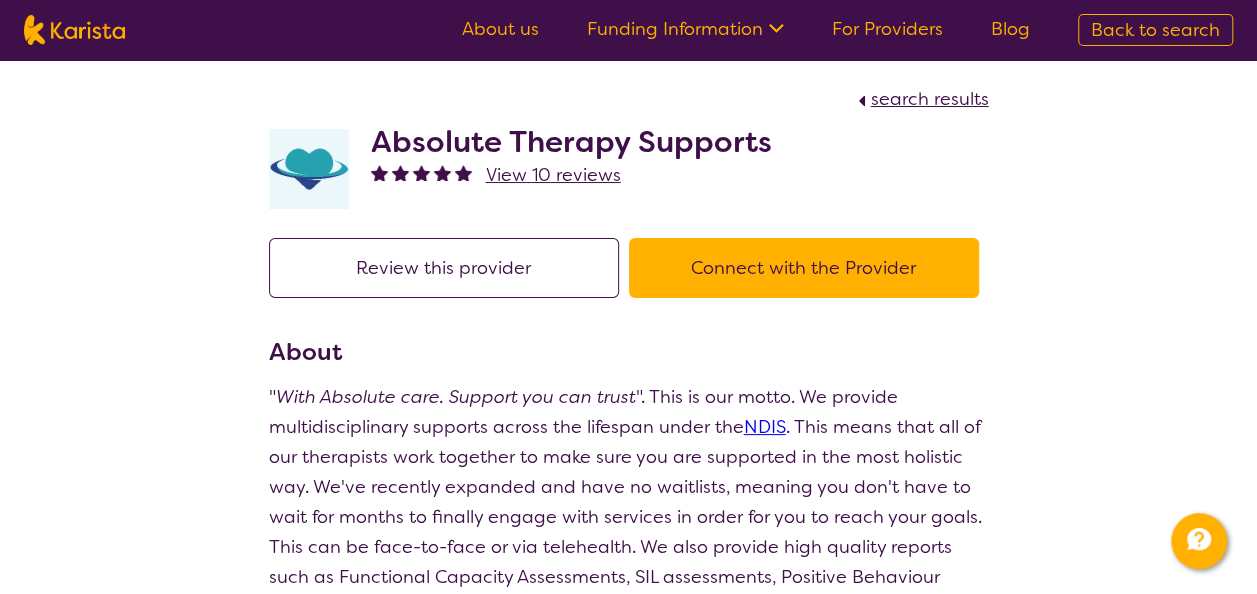select on "by_score" 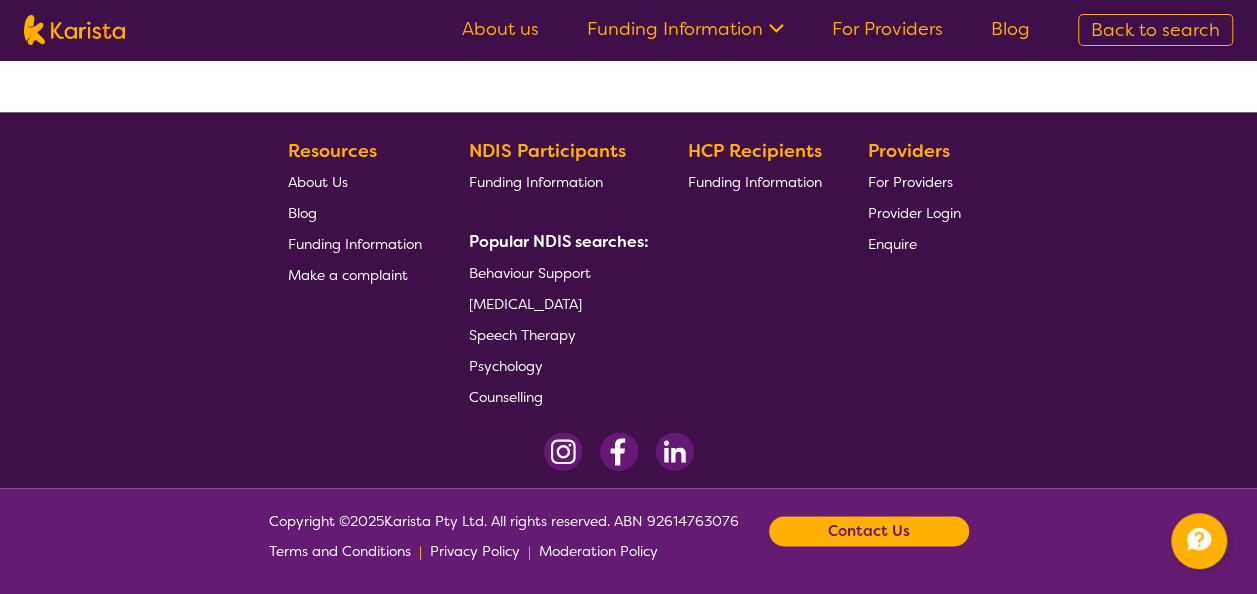 select on "by_score" 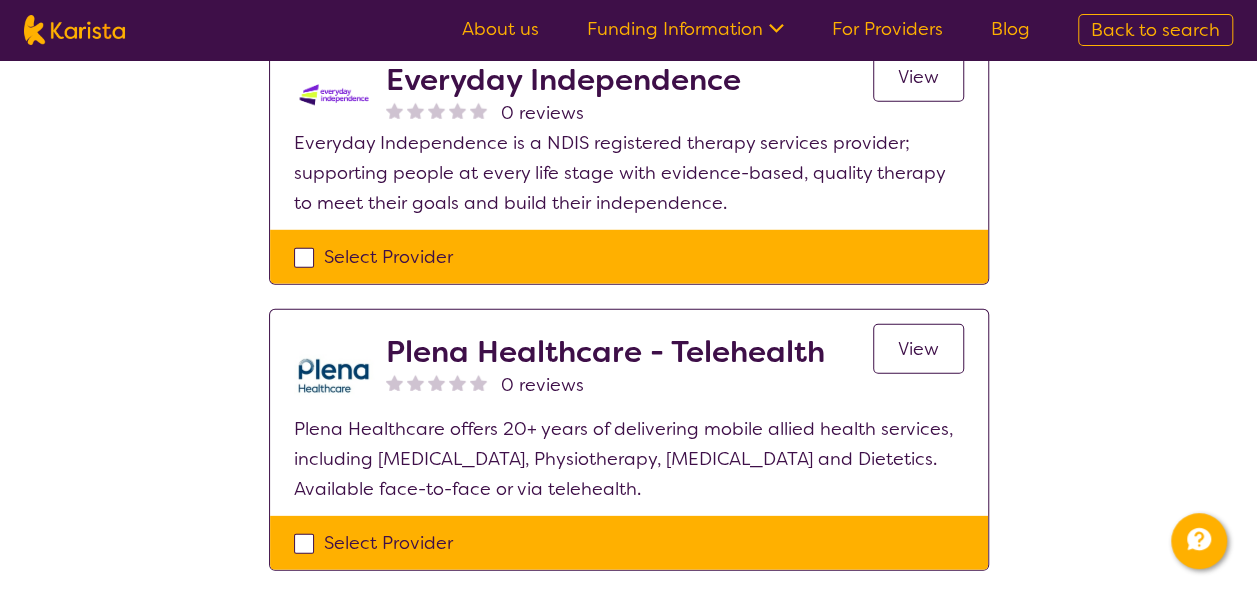 select on "[MEDICAL_DATA]" 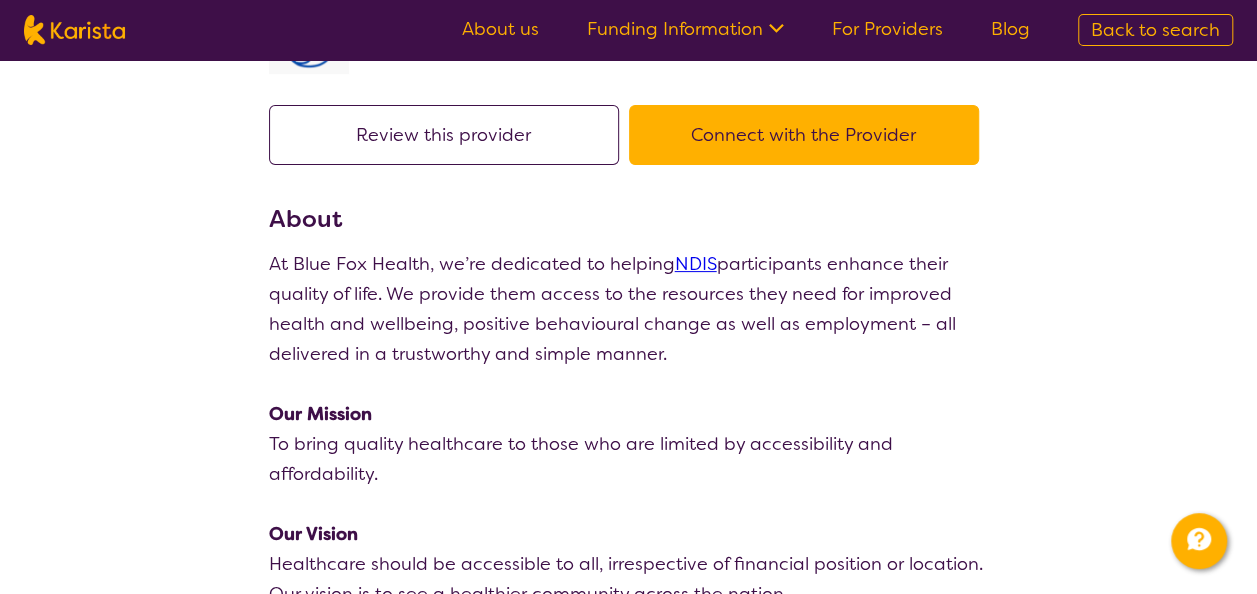 select on "by_score" 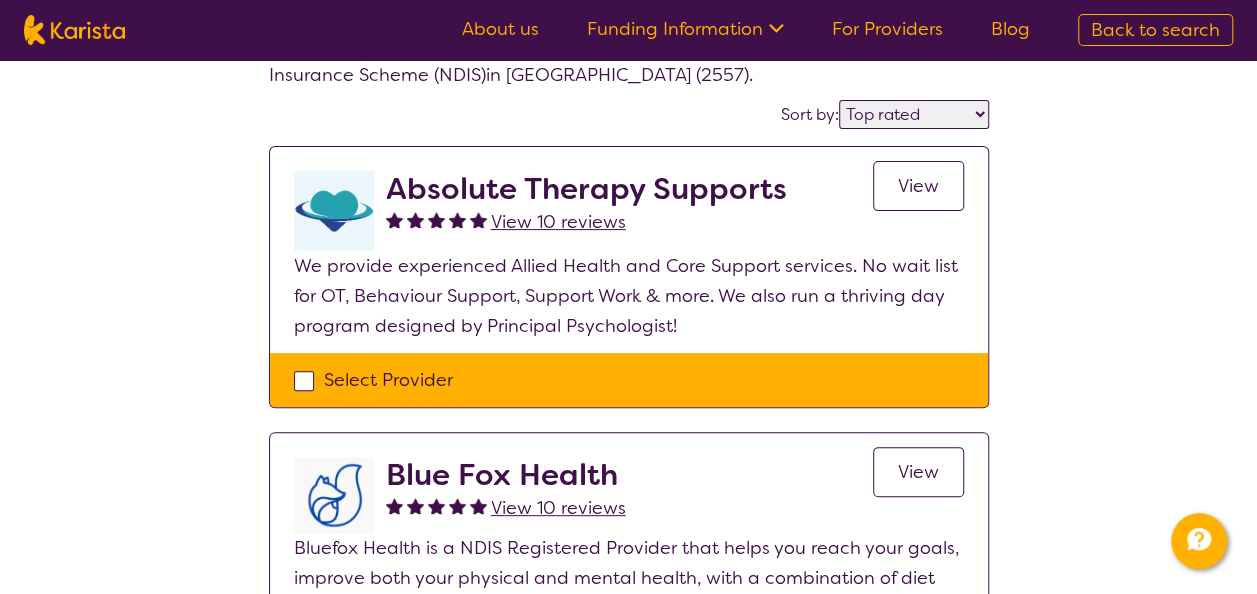scroll, scrollTop: 1, scrollLeft: 0, axis: vertical 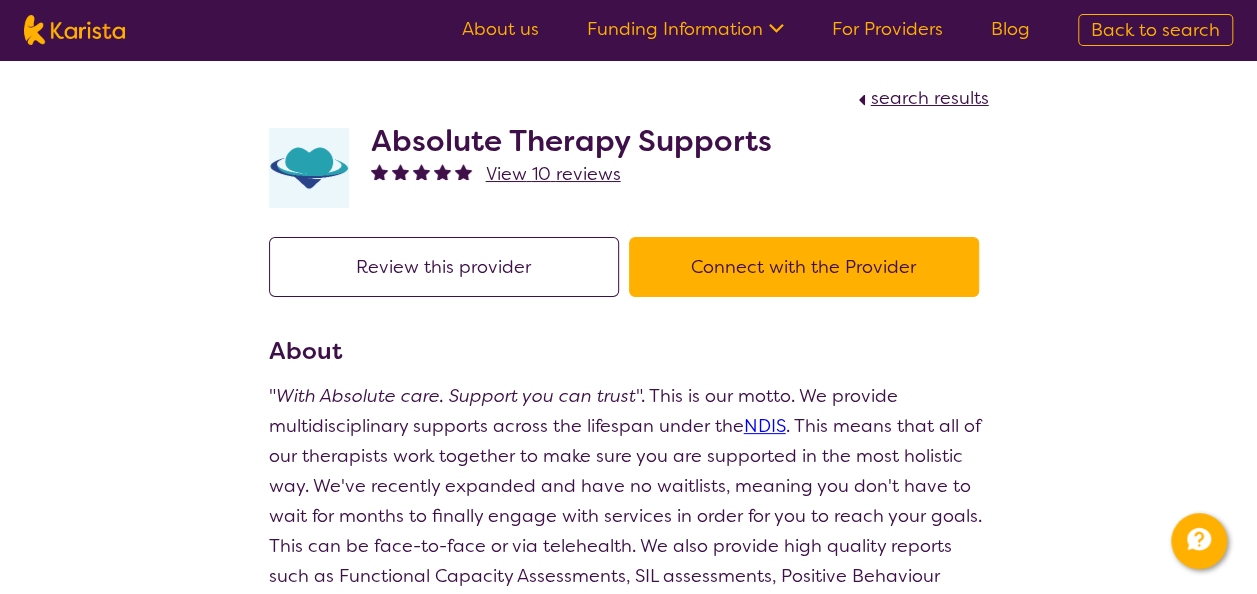 select on "by_score" 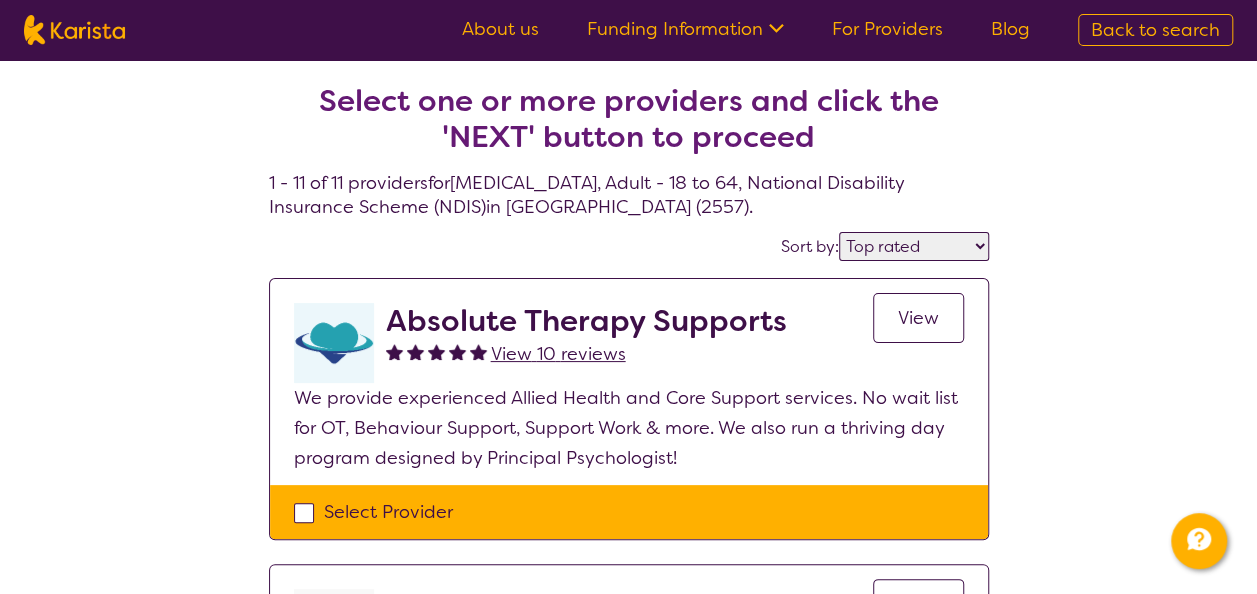 scroll, scrollTop: 0, scrollLeft: 0, axis: both 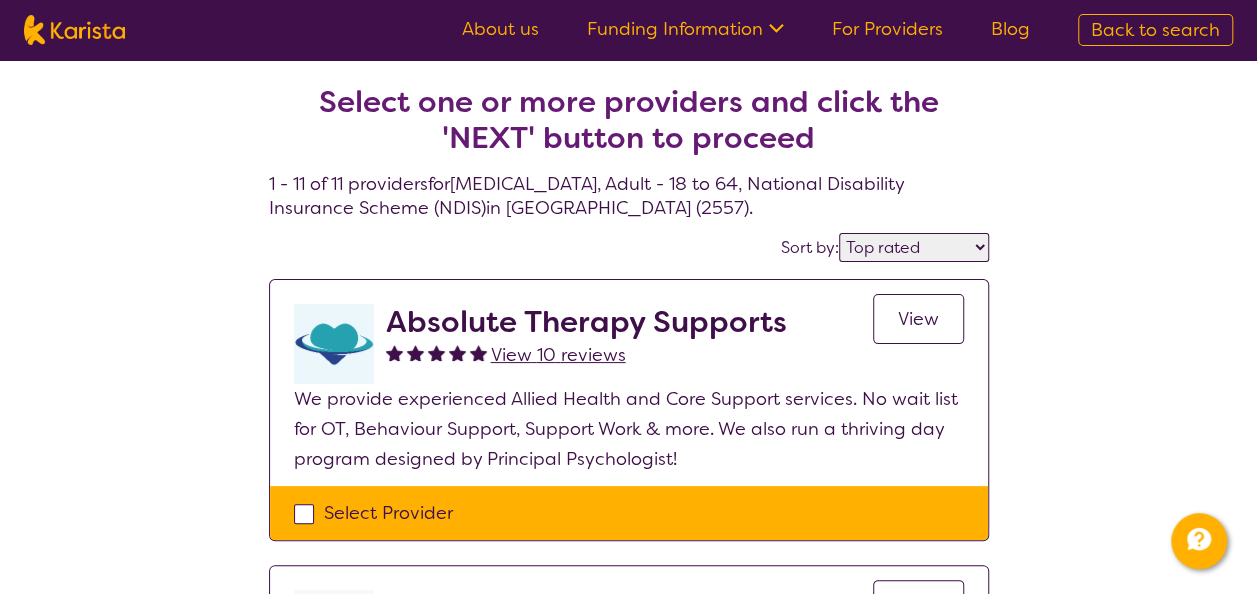 select on "[MEDICAL_DATA]" 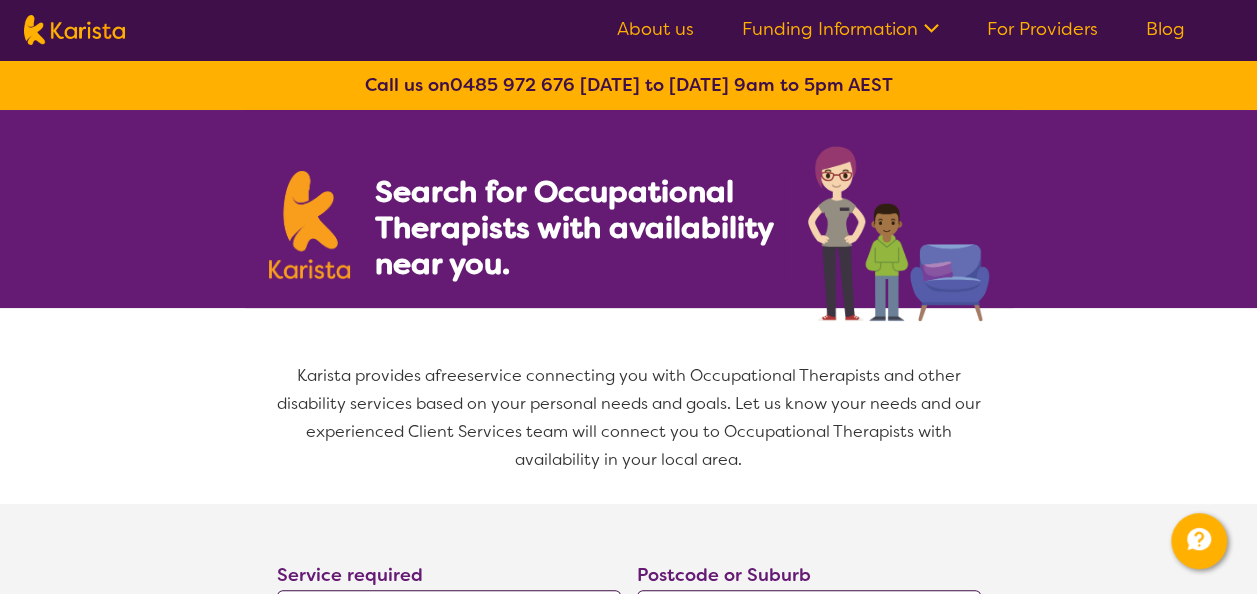 scroll, scrollTop: 466, scrollLeft: 0, axis: vertical 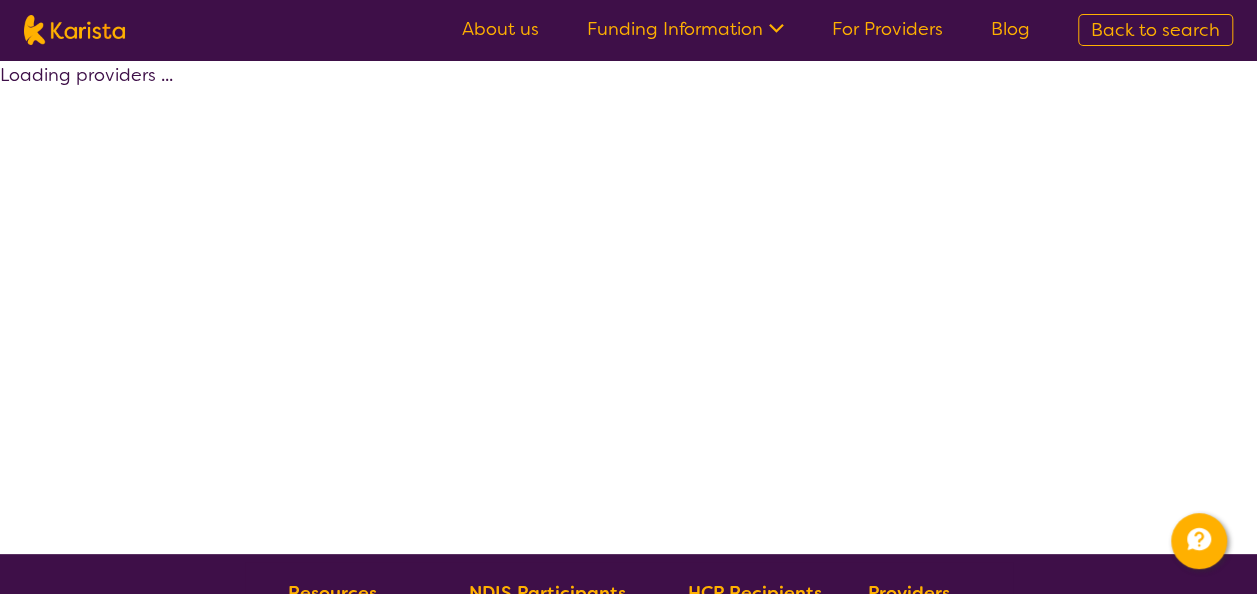 select on "[MEDICAL_DATA]" 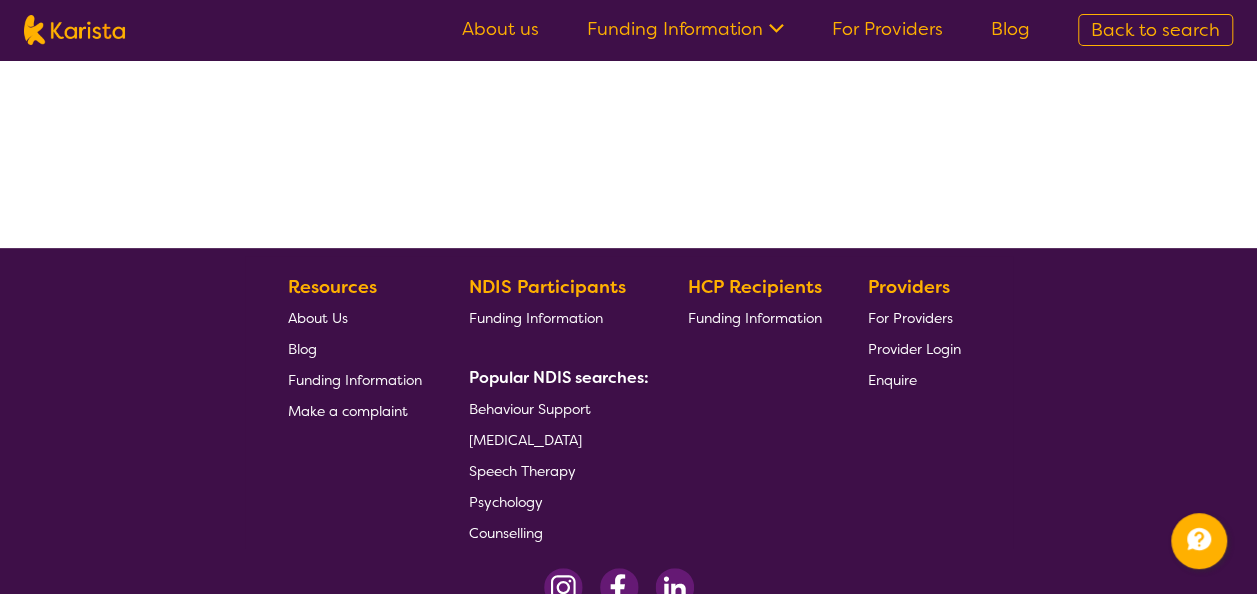 select on "[MEDICAL_DATA]" 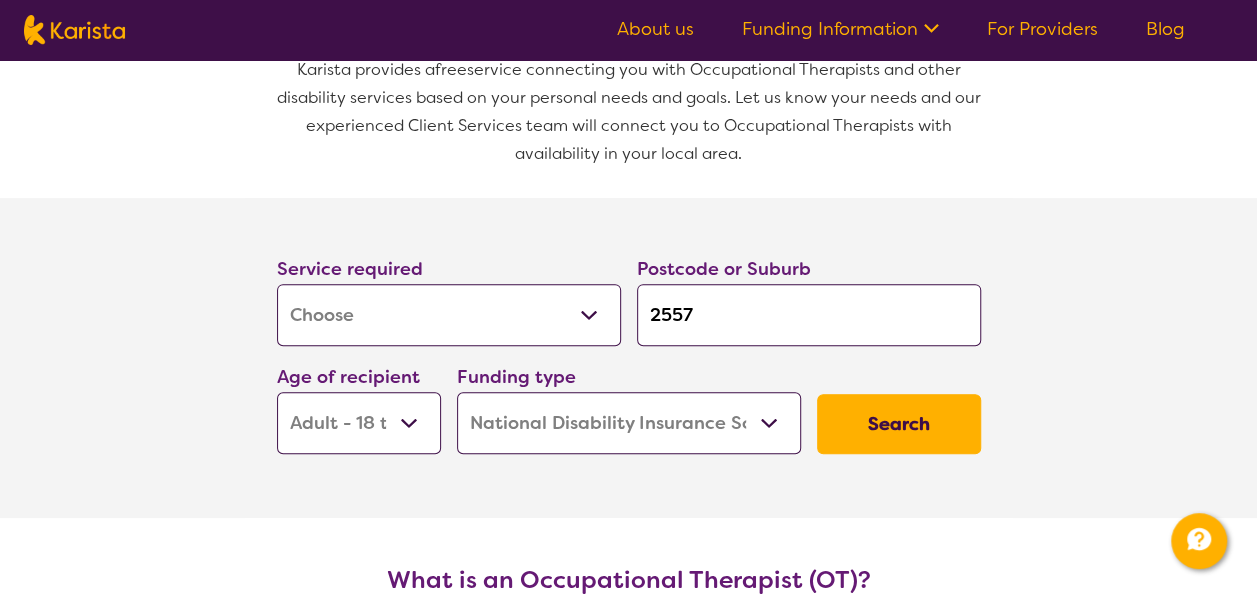 scroll, scrollTop: 226, scrollLeft: 0, axis: vertical 